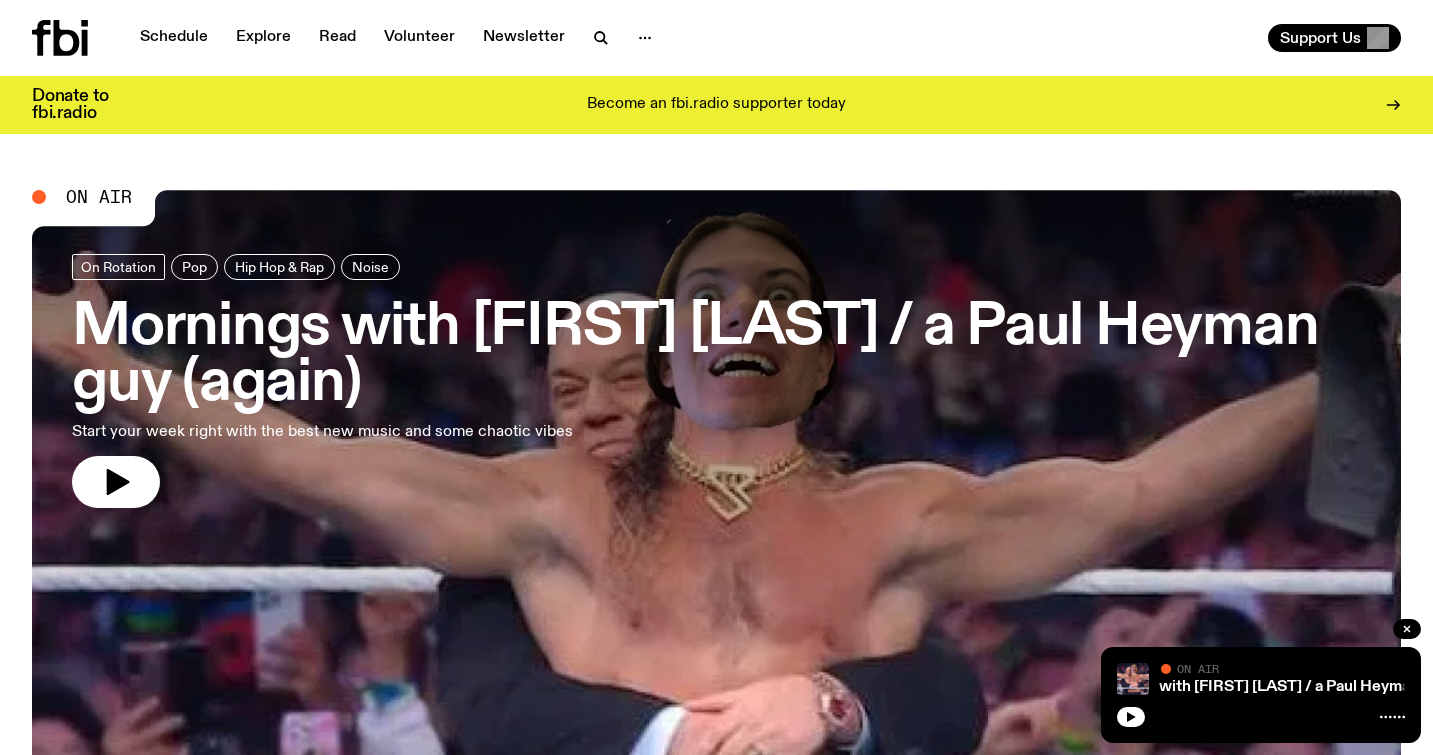 scroll, scrollTop: 0, scrollLeft: 0, axis: both 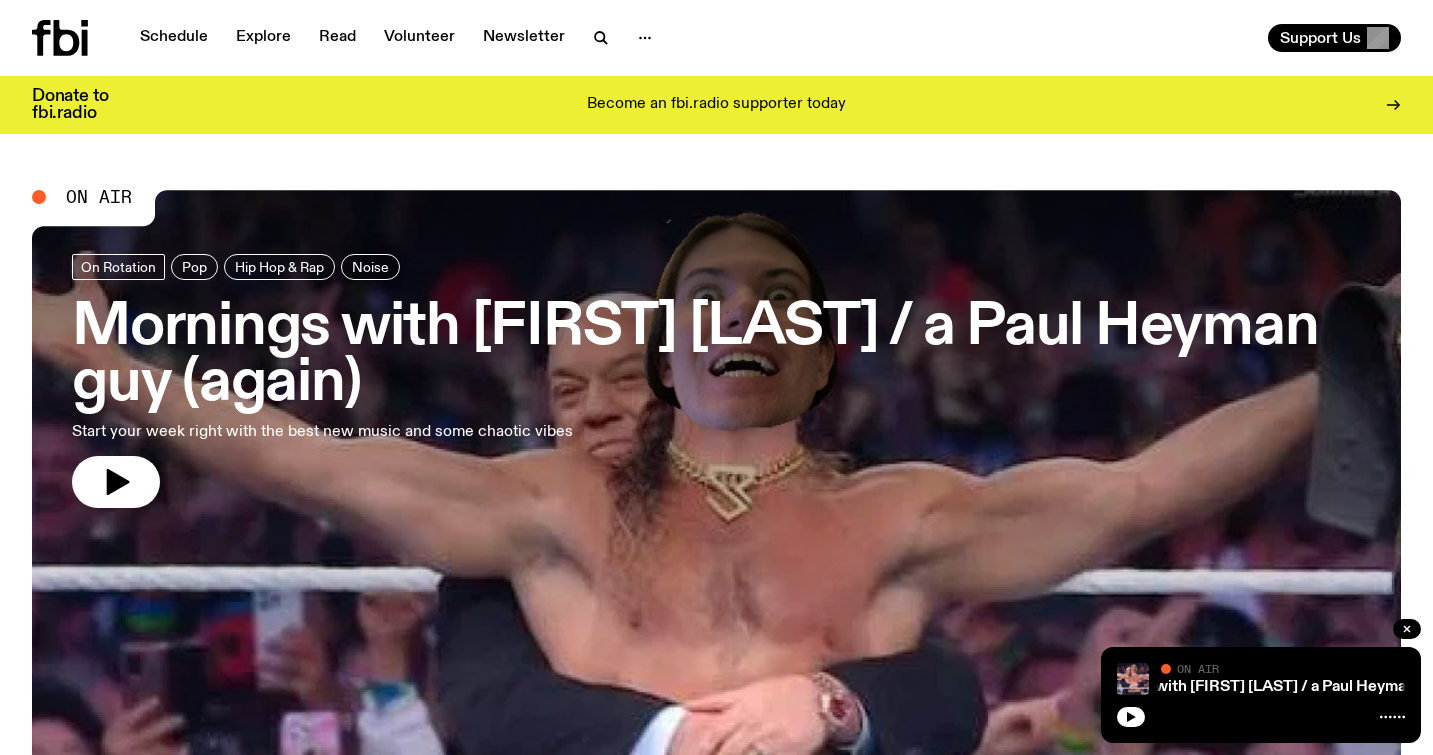 click on "Mornings with Jim Kretschmer / a Paul Heyman guy (again) Start your week right with the best new music and some chaotic vibes" at bounding box center [716, 381] 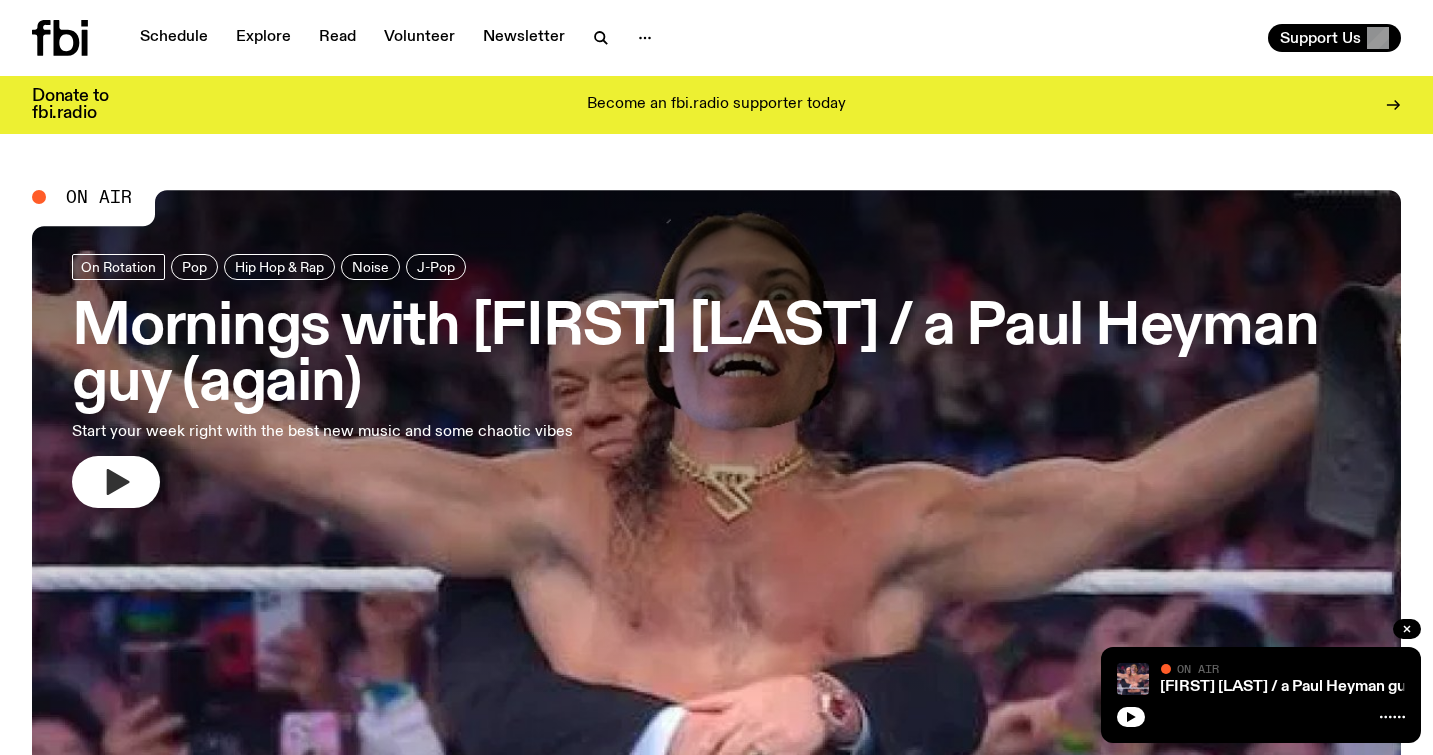 click 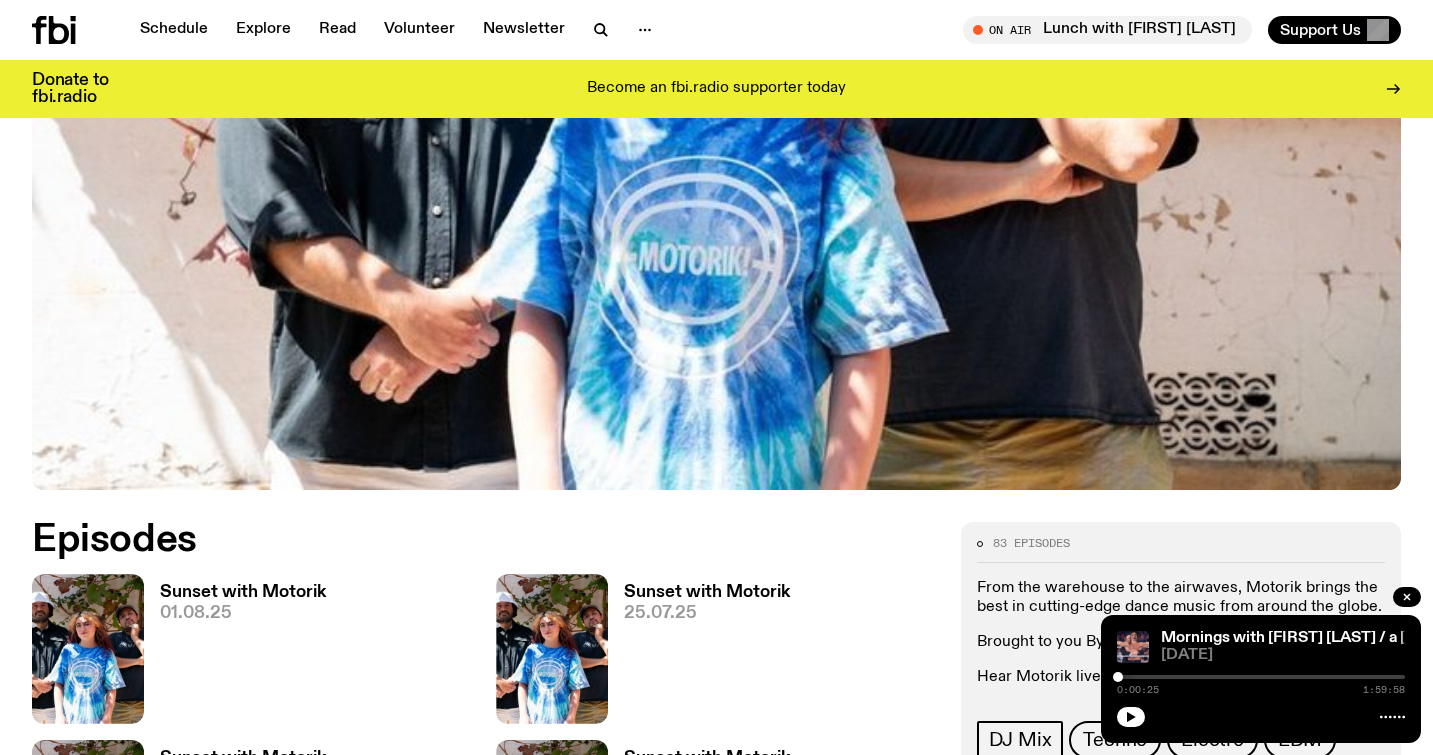 scroll, scrollTop: 604, scrollLeft: 0, axis: vertical 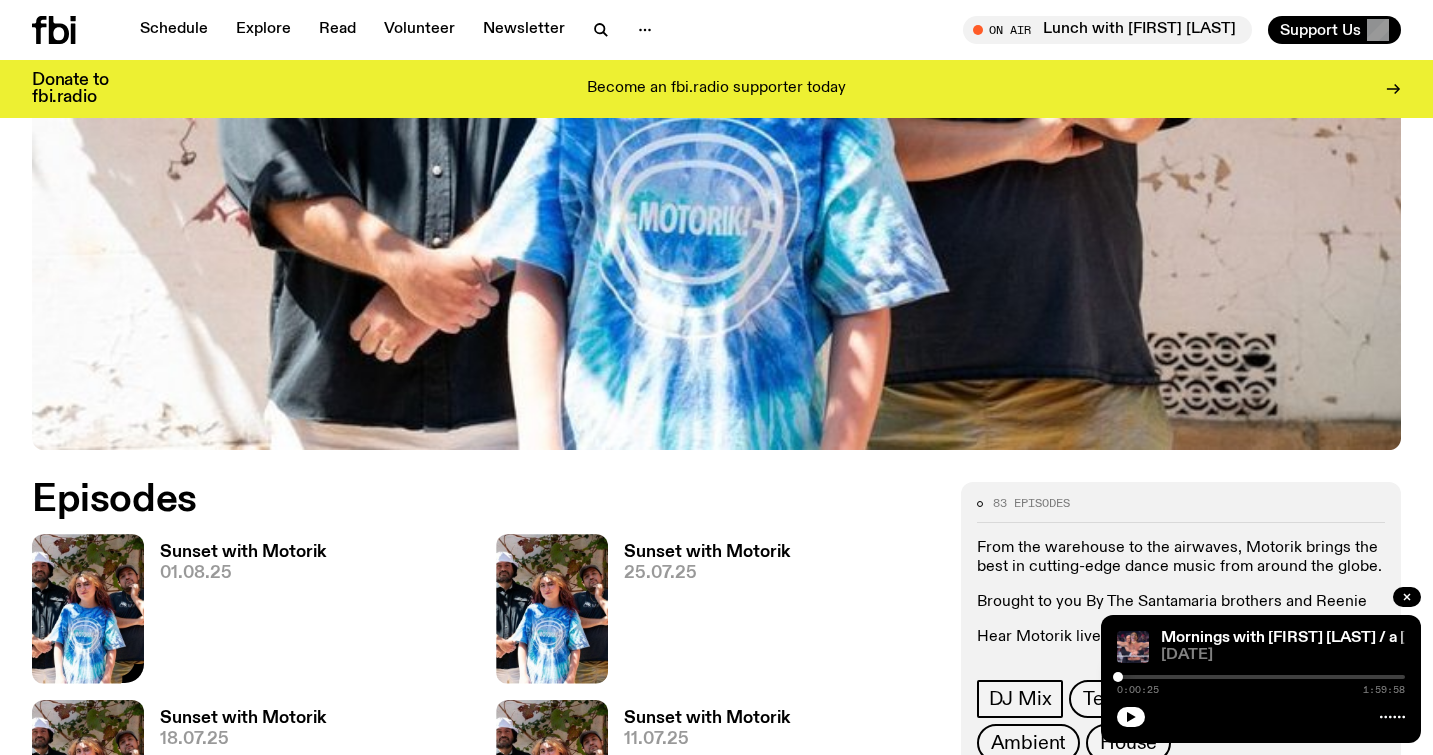 click at bounding box center (88, 608) 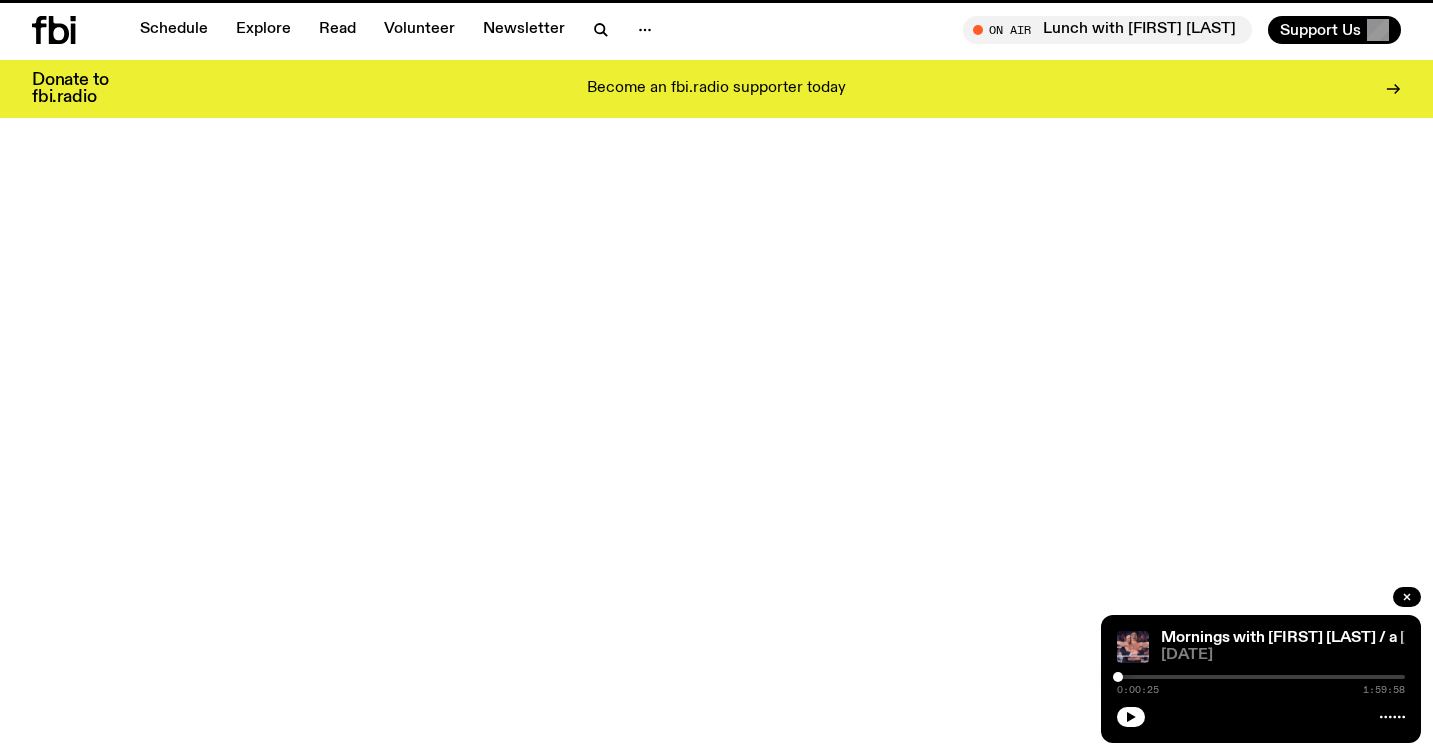 scroll, scrollTop: 0, scrollLeft: 0, axis: both 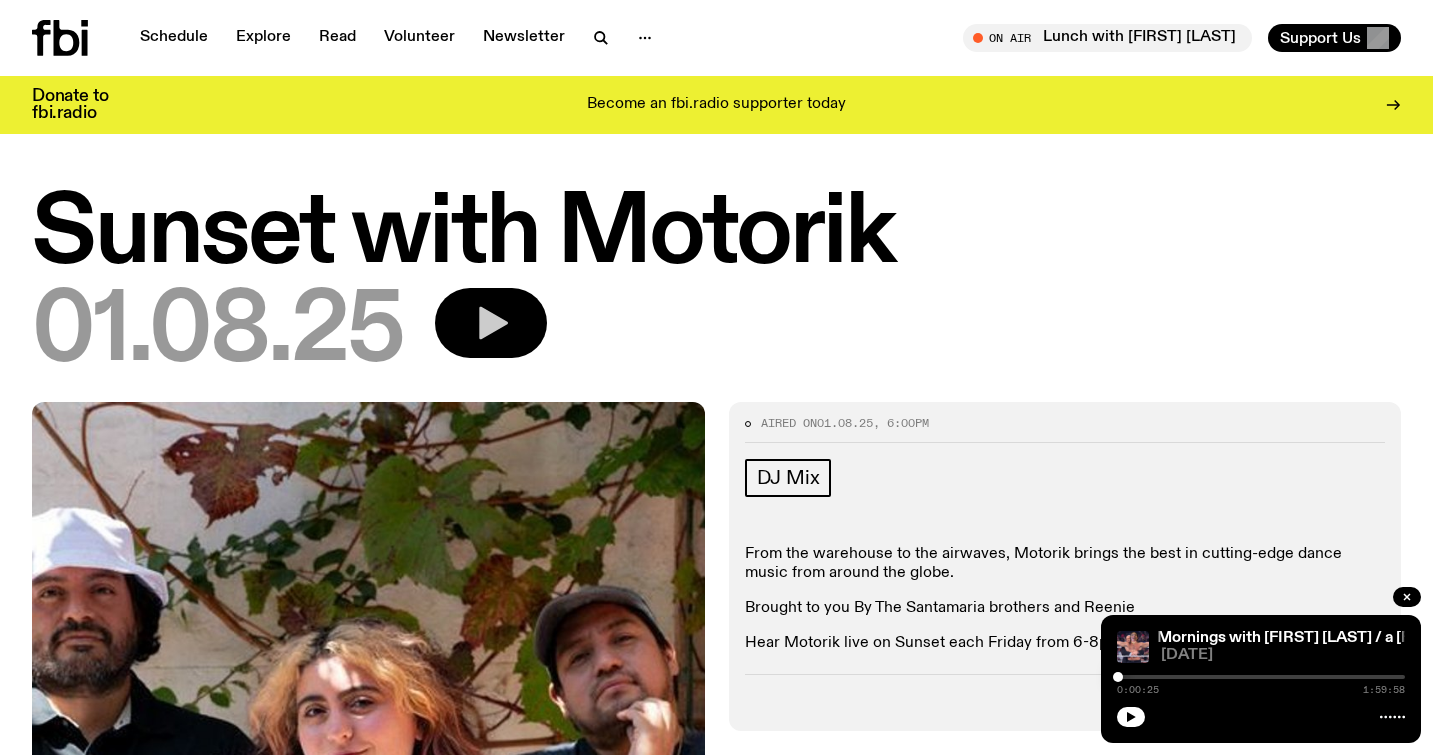 click 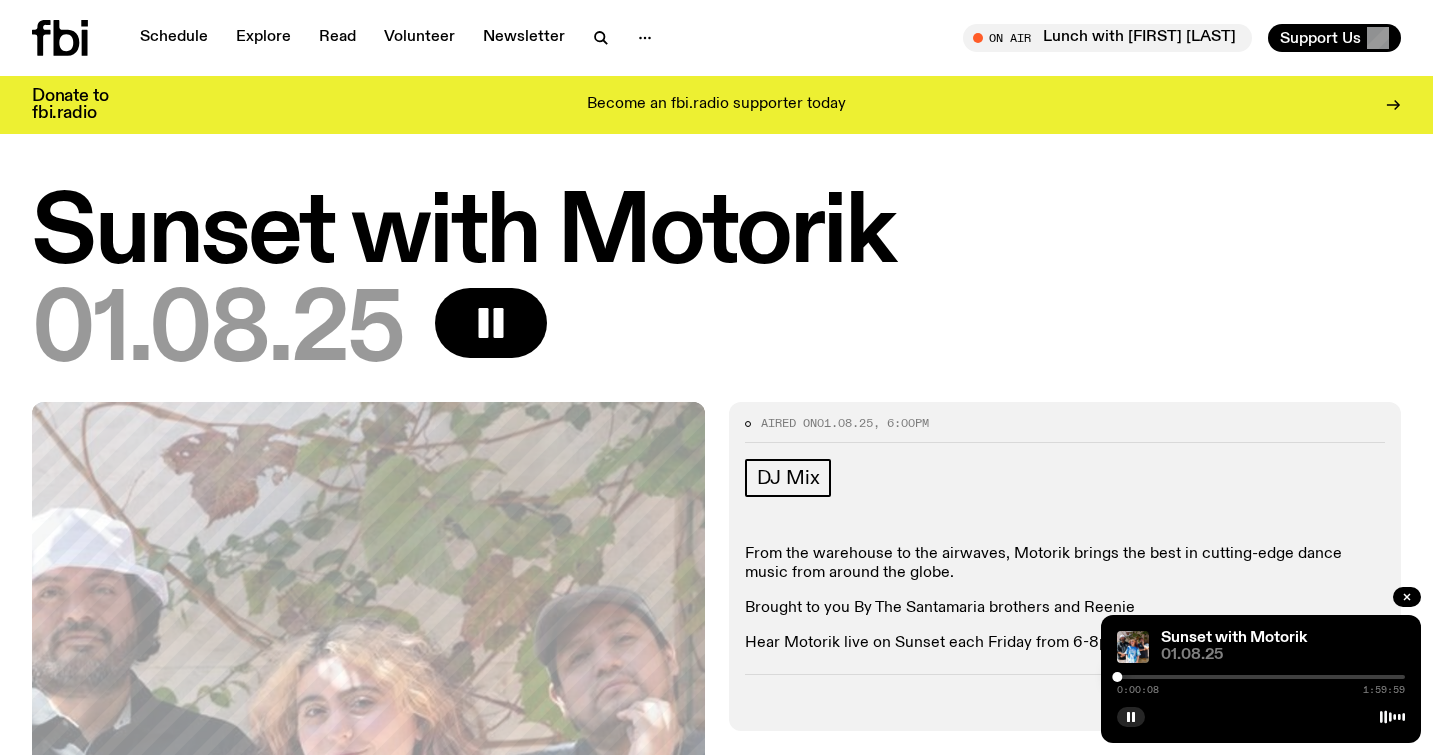 click at bounding box center (1261, 677) 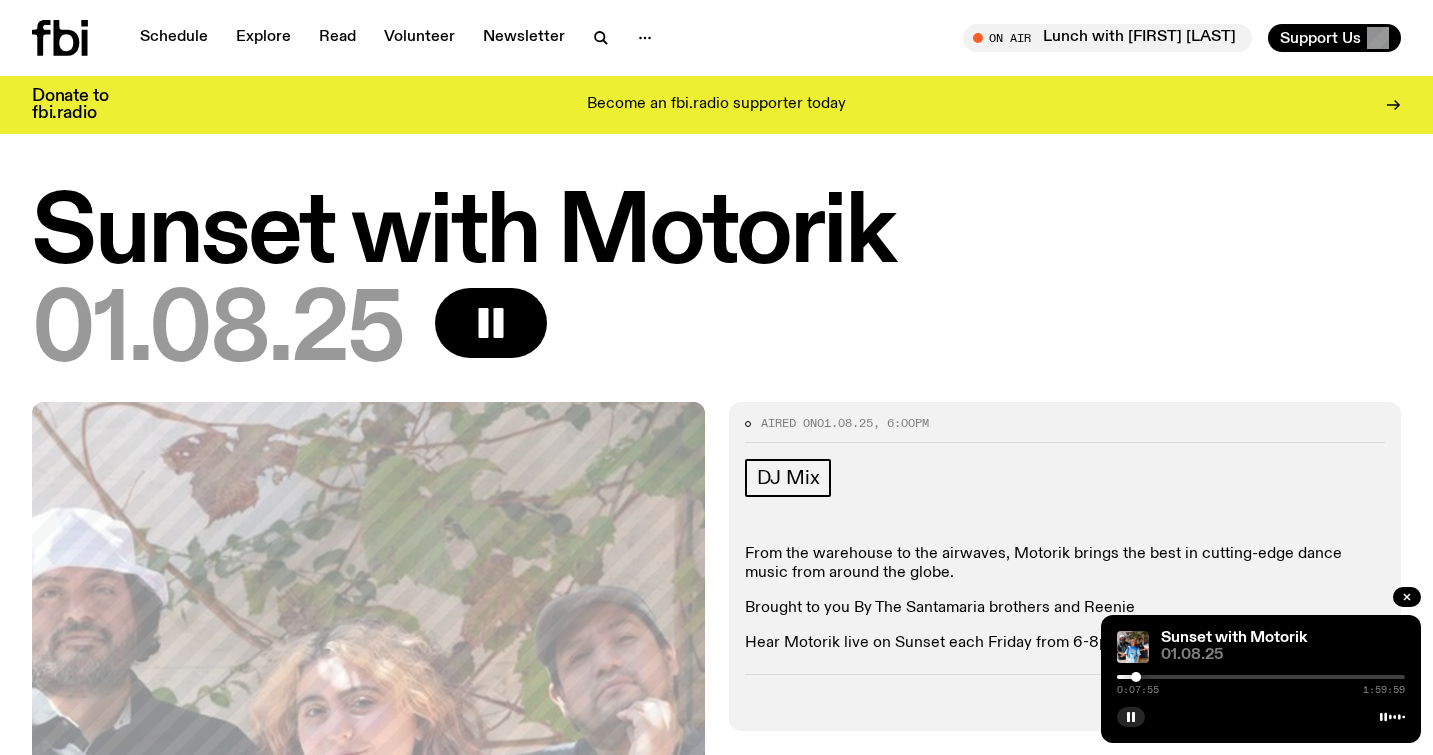 click at bounding box center (1261, 677) 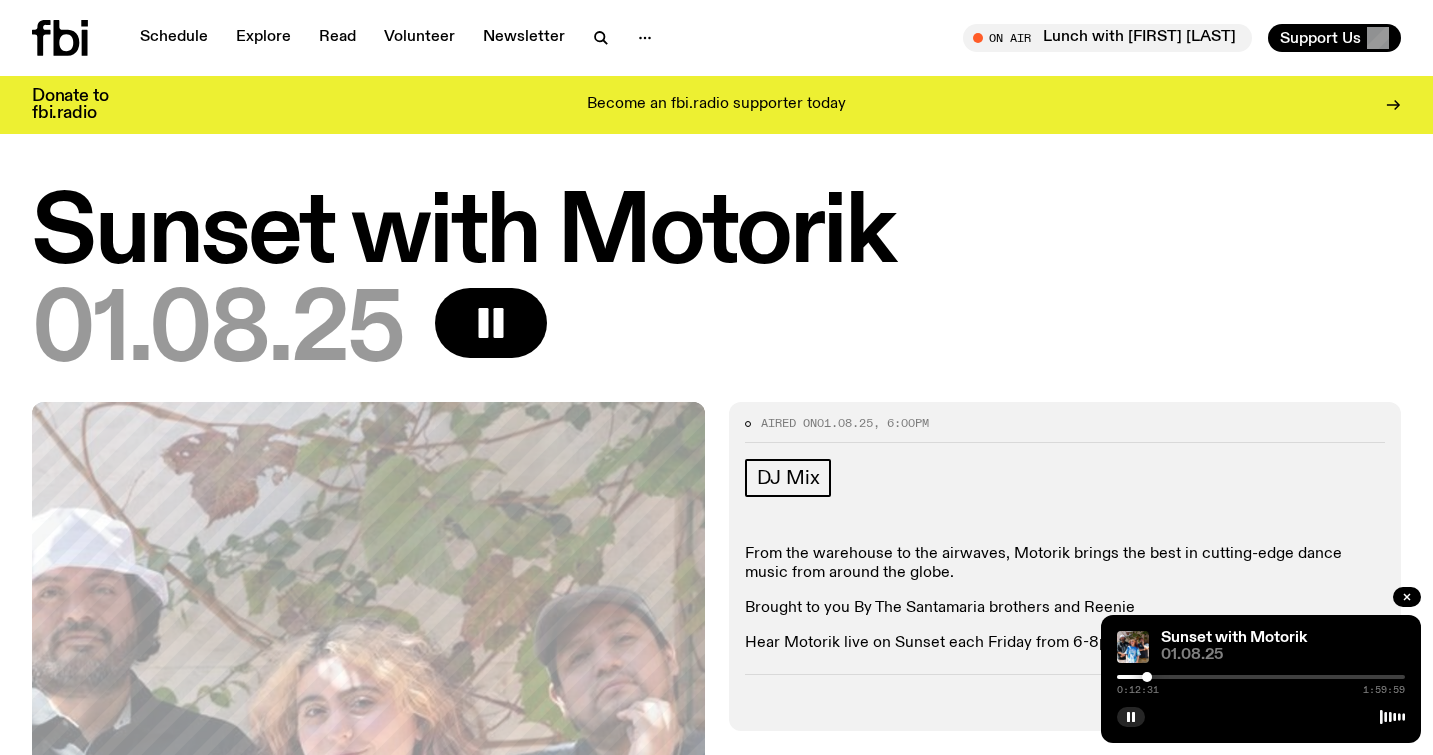 click at bounding box center (1261, 677) 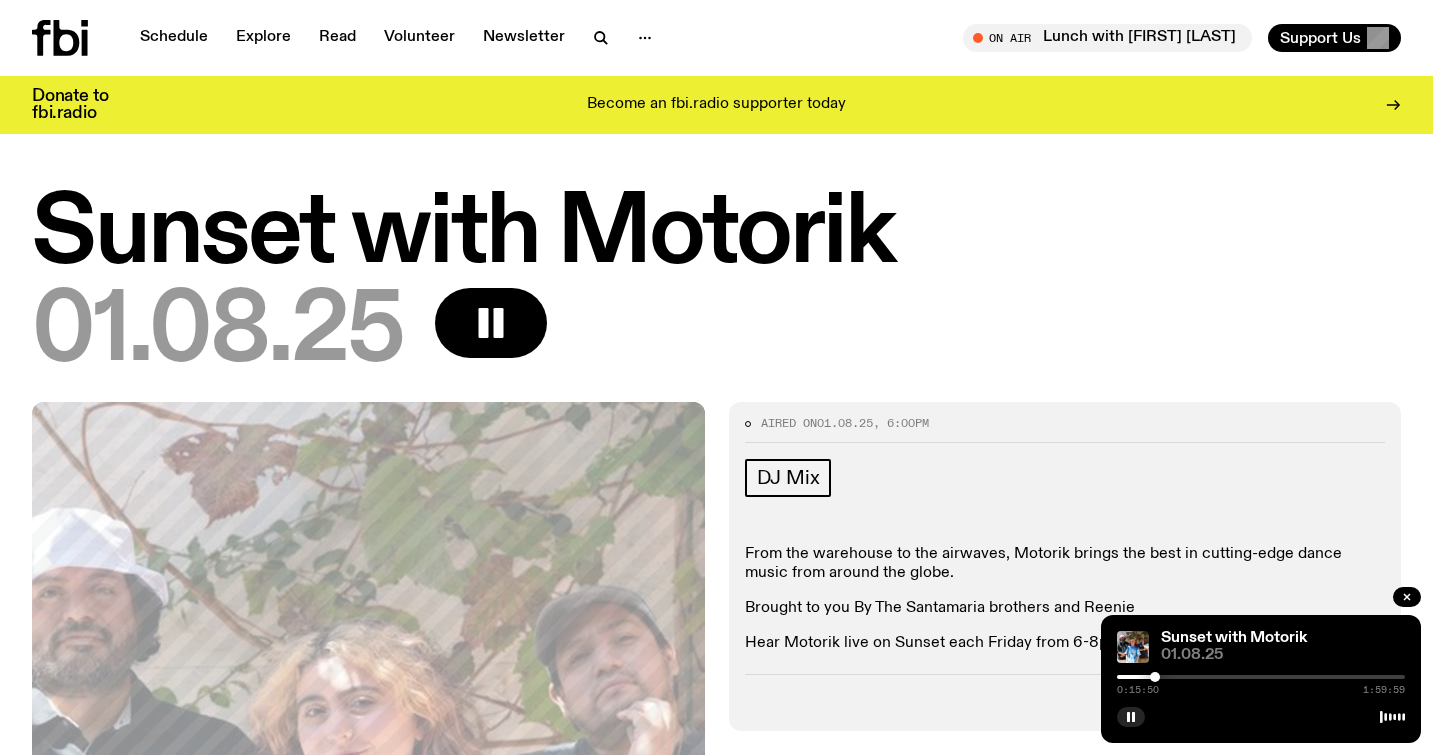 click at bounding box center (1261, 677) 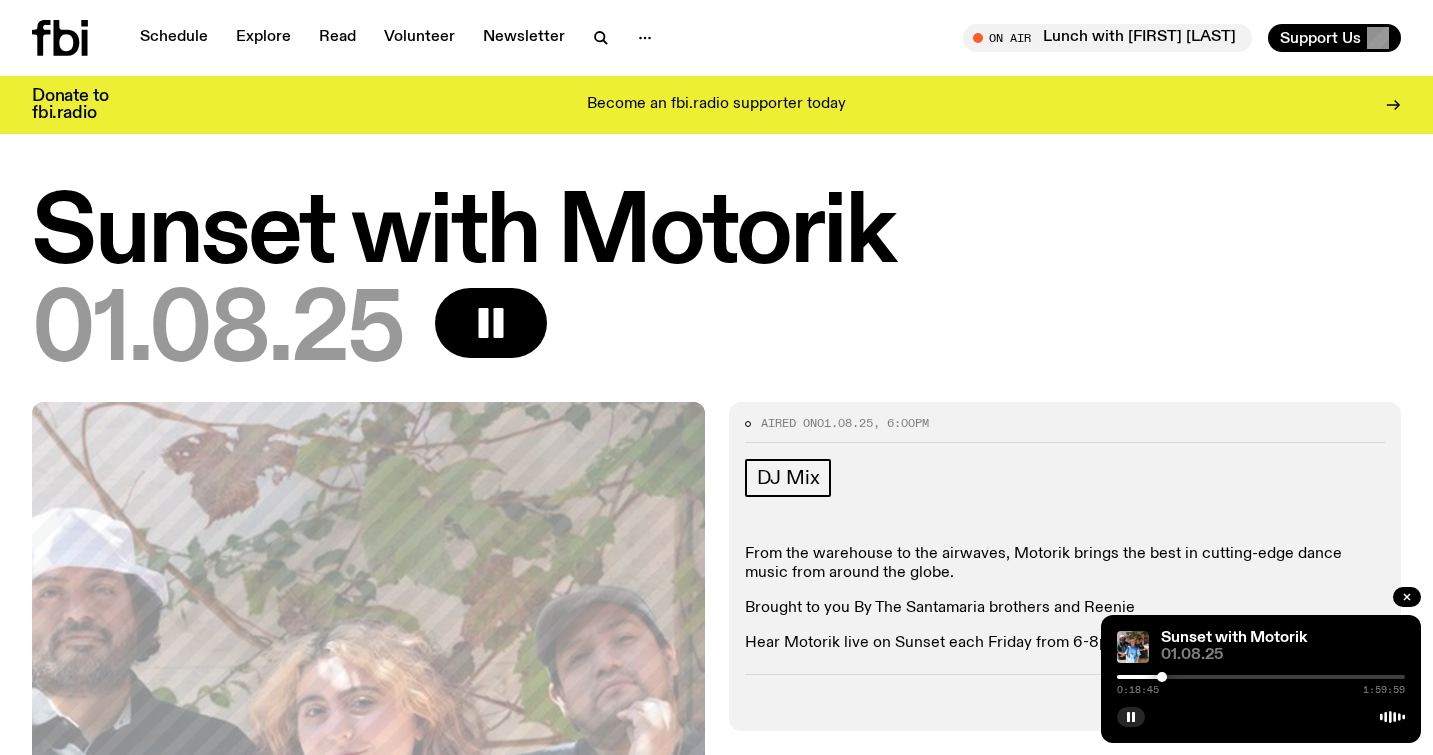 click at bounding box center [1261, 677] 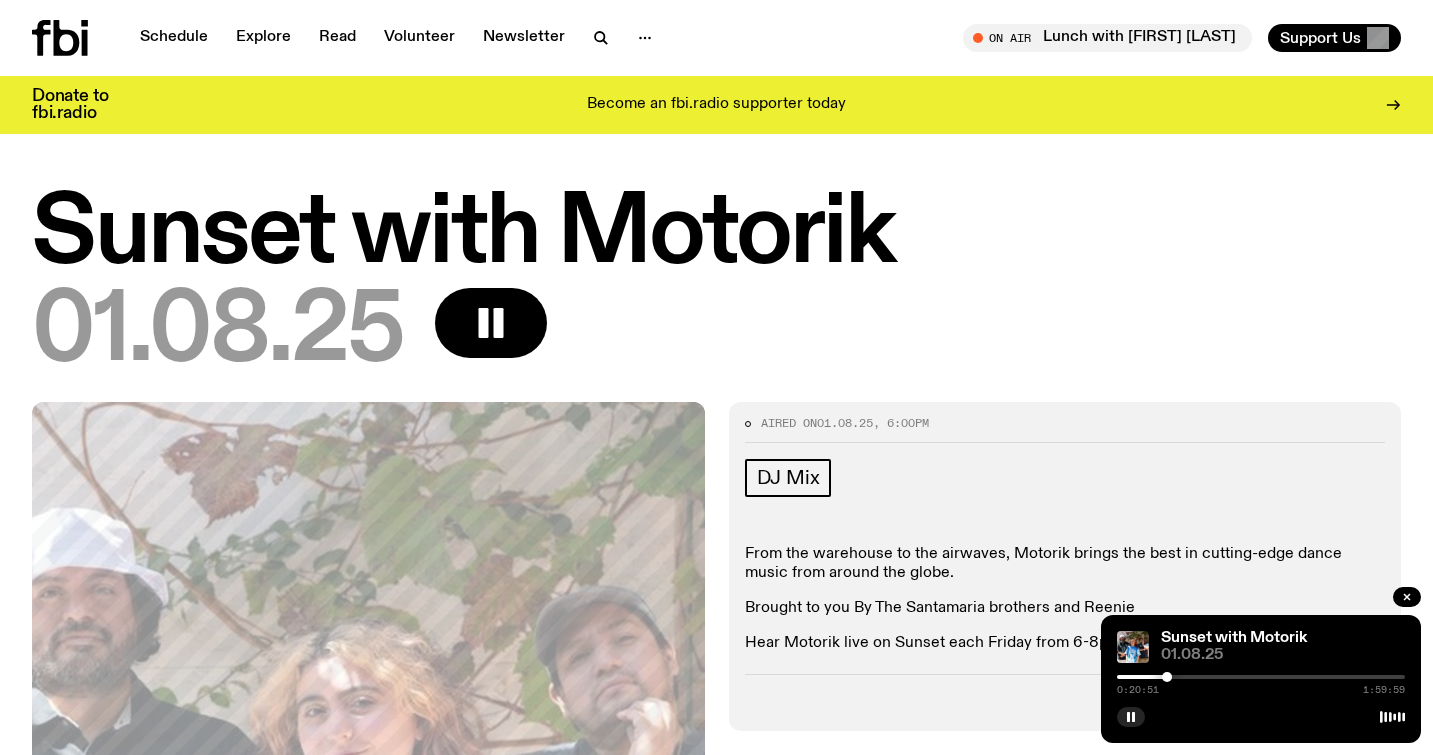 click at bounding box center (1261, 677) 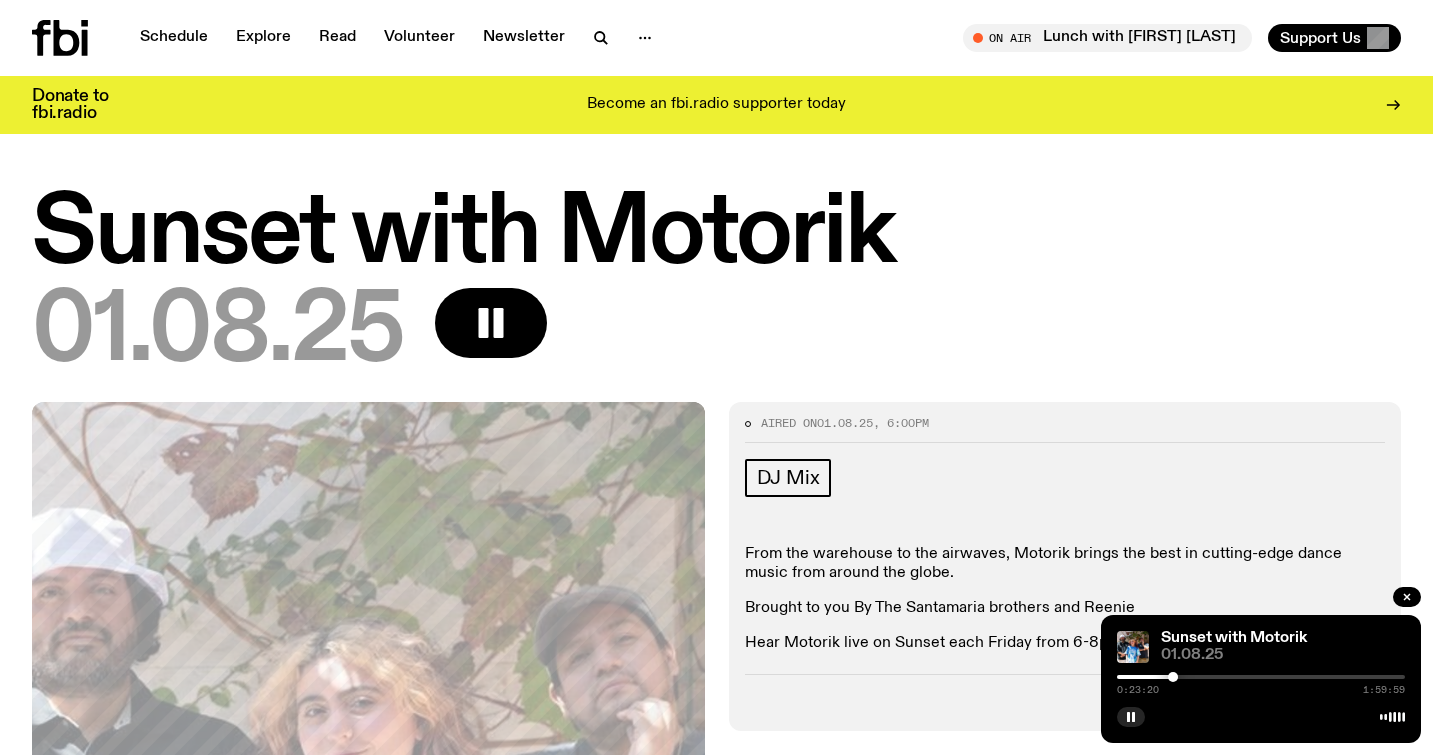 click at bounding box center (1261, 677) 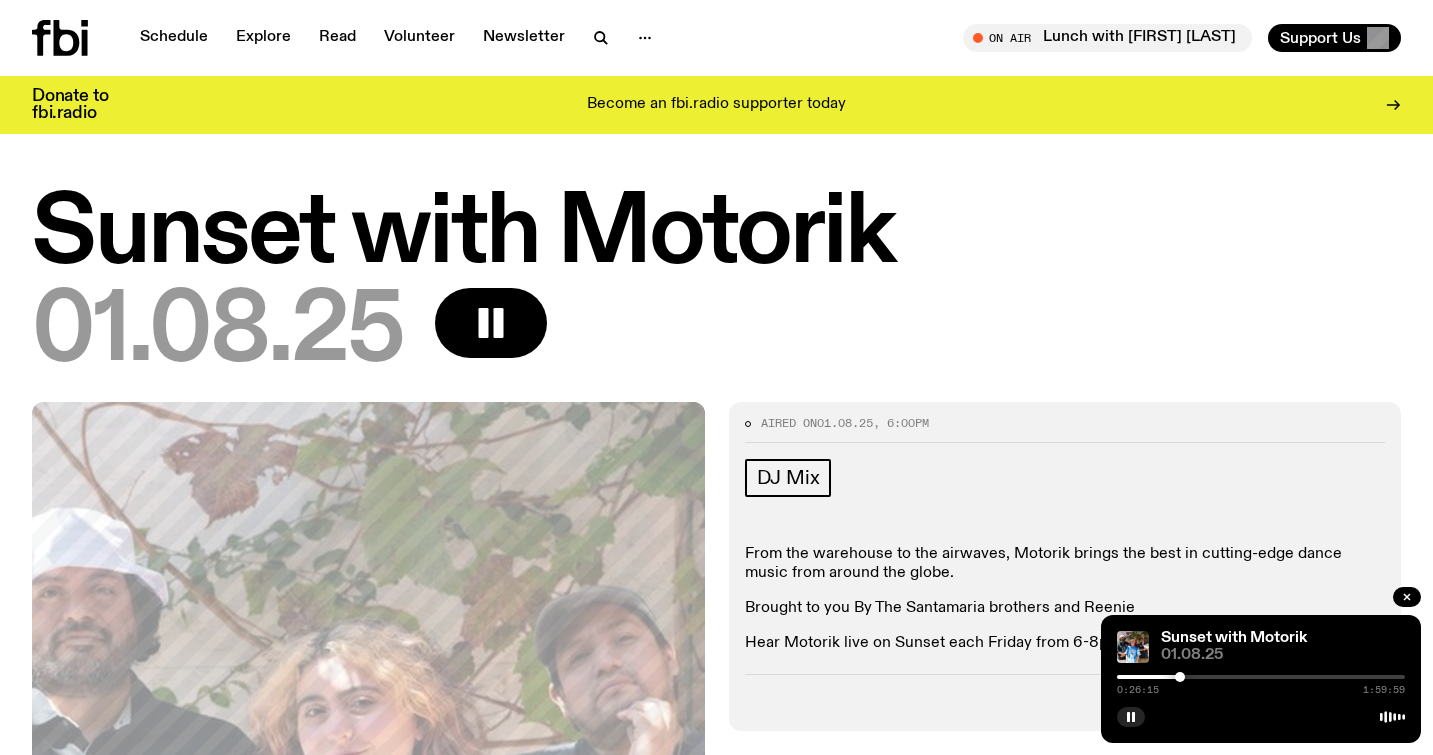 click at bounding box center (1261, 677) 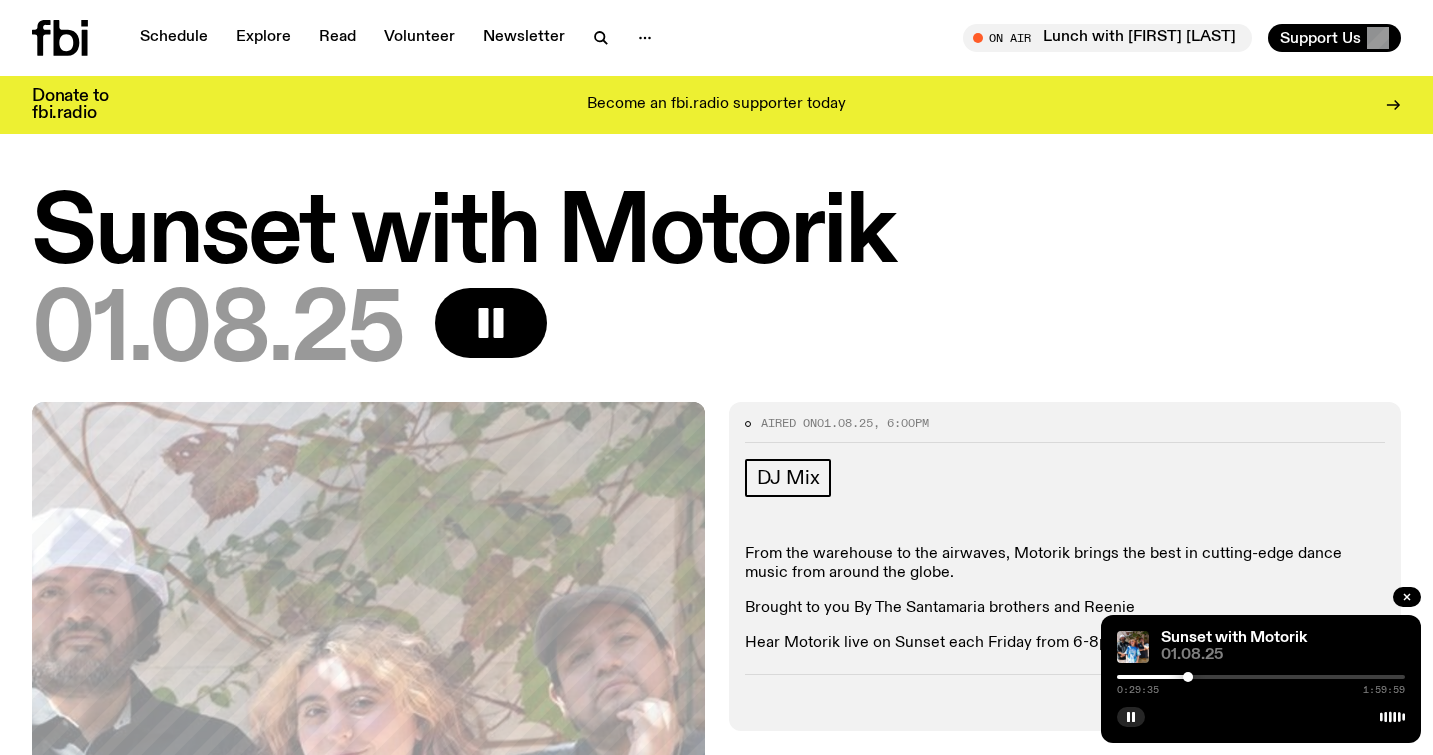 click at bounding box center [1261, 677] 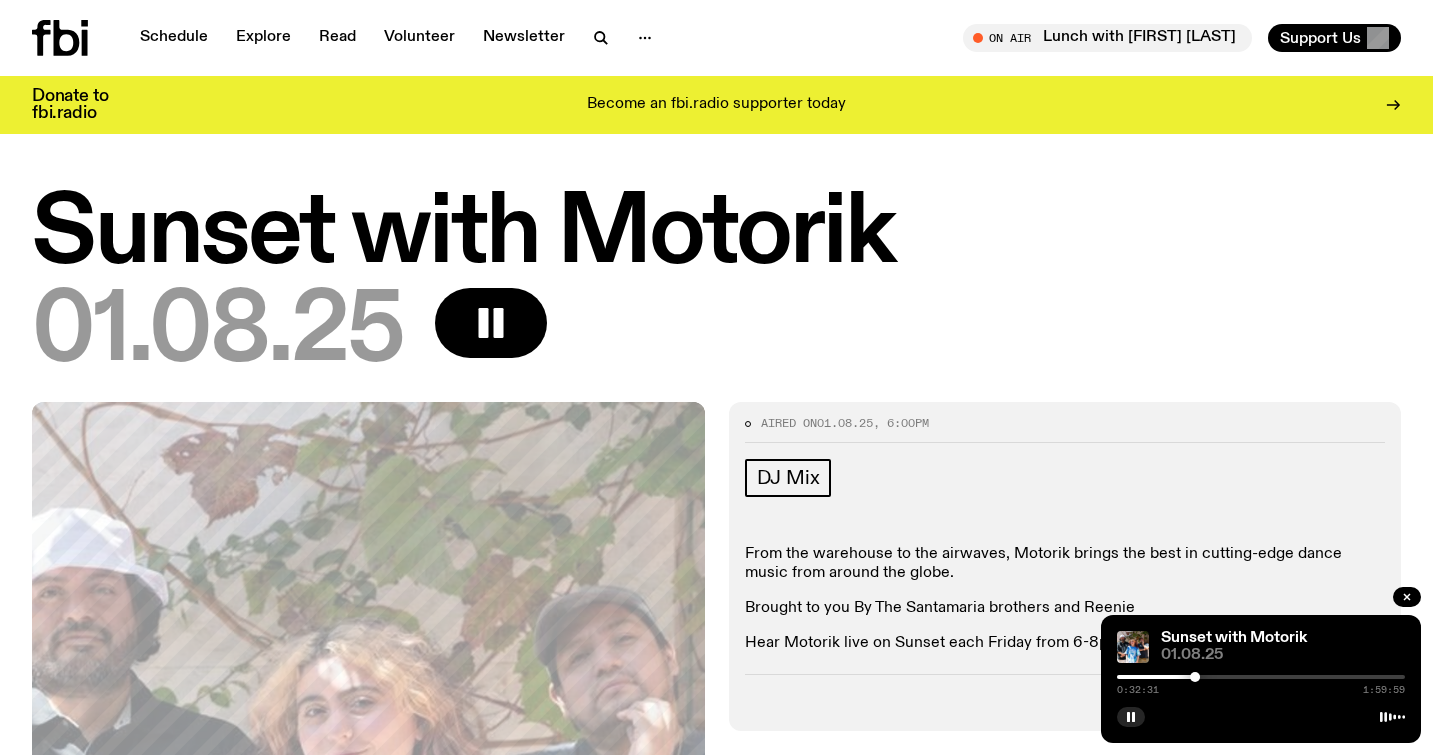 click at bounding box center (1261, 677) 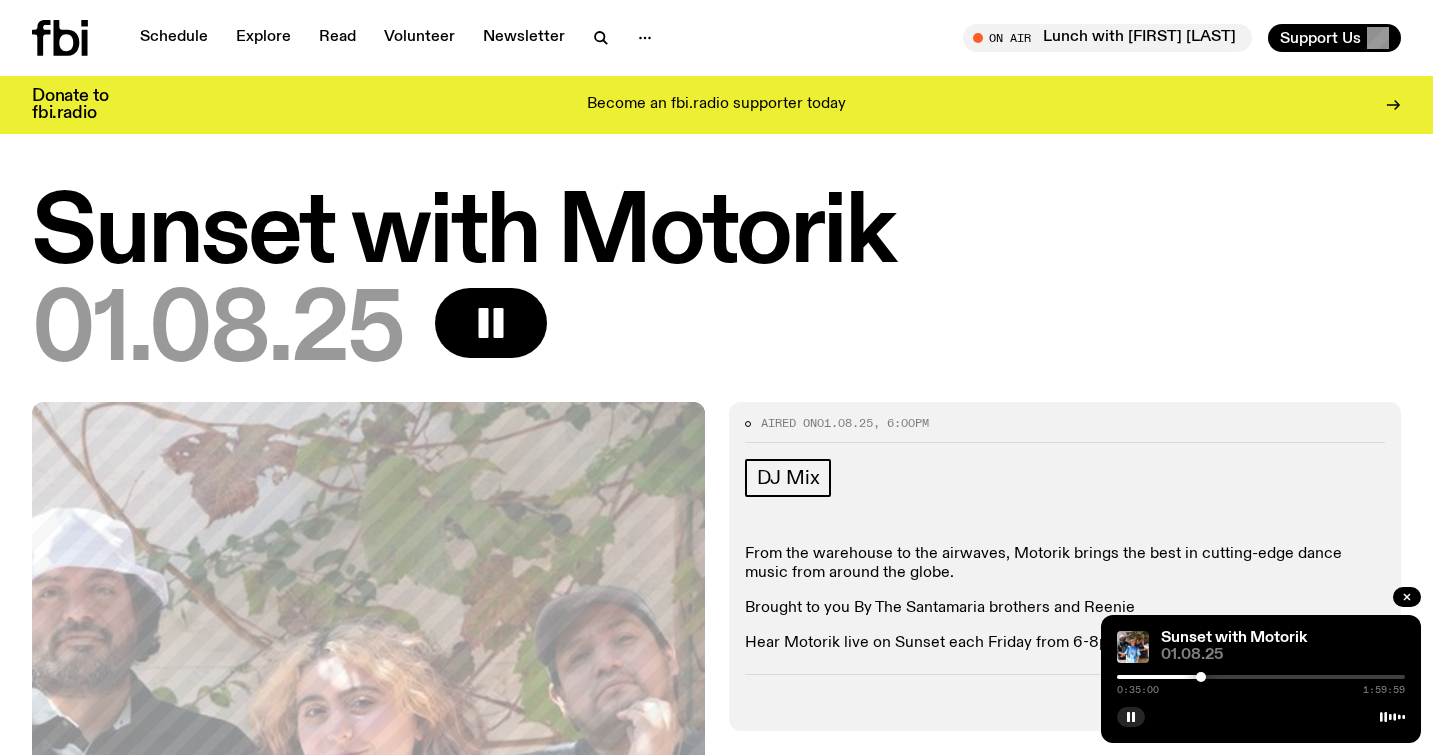 click at bounding box center [1201, 677] 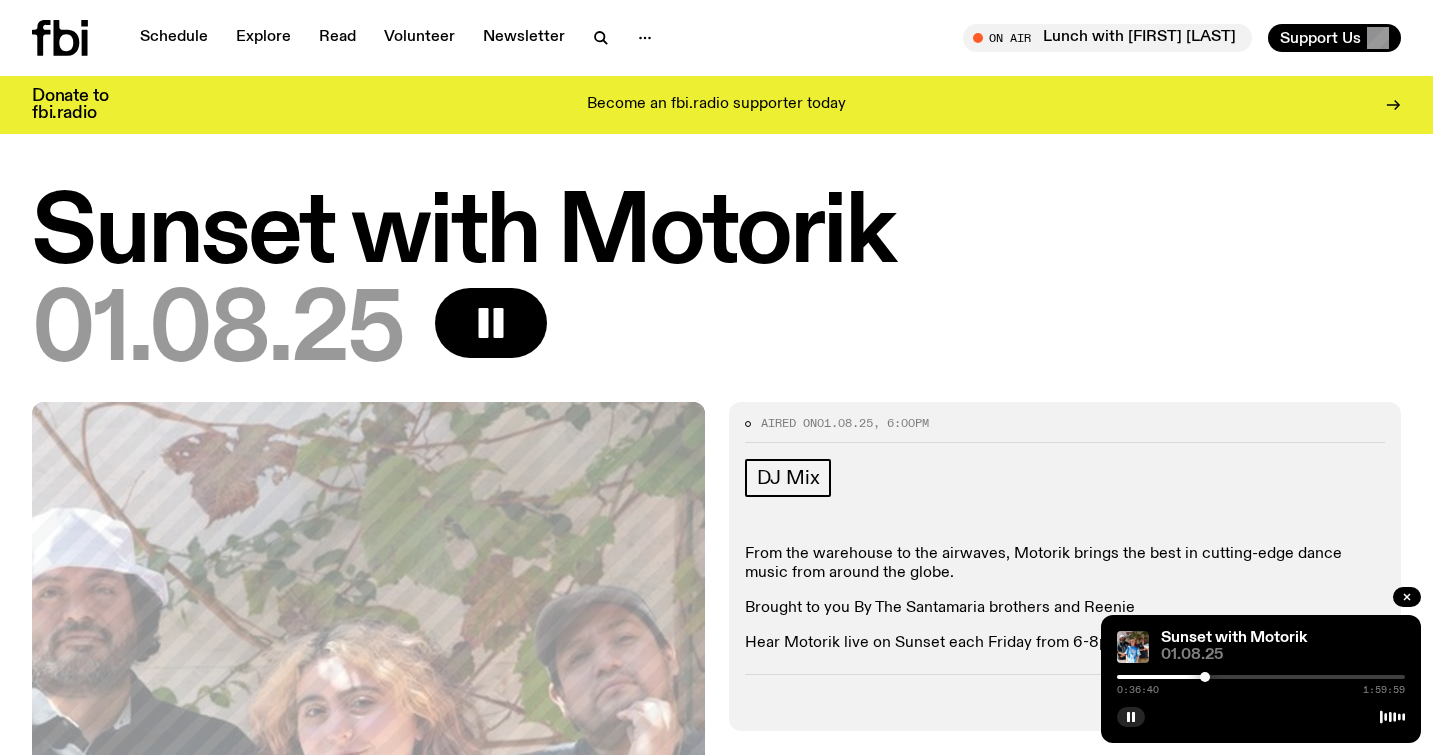 click at bounding box center (1261, 677) 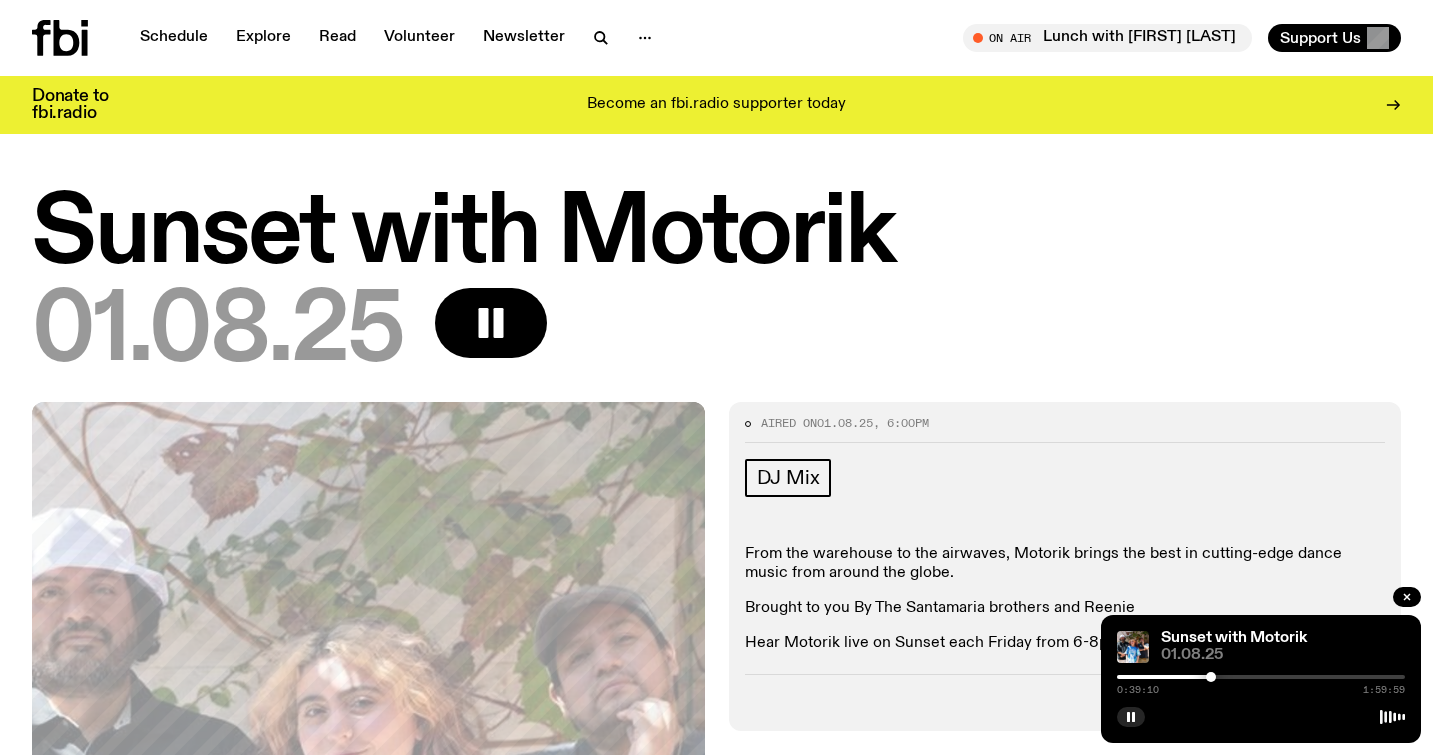 click at bounding box center [1261, 677] 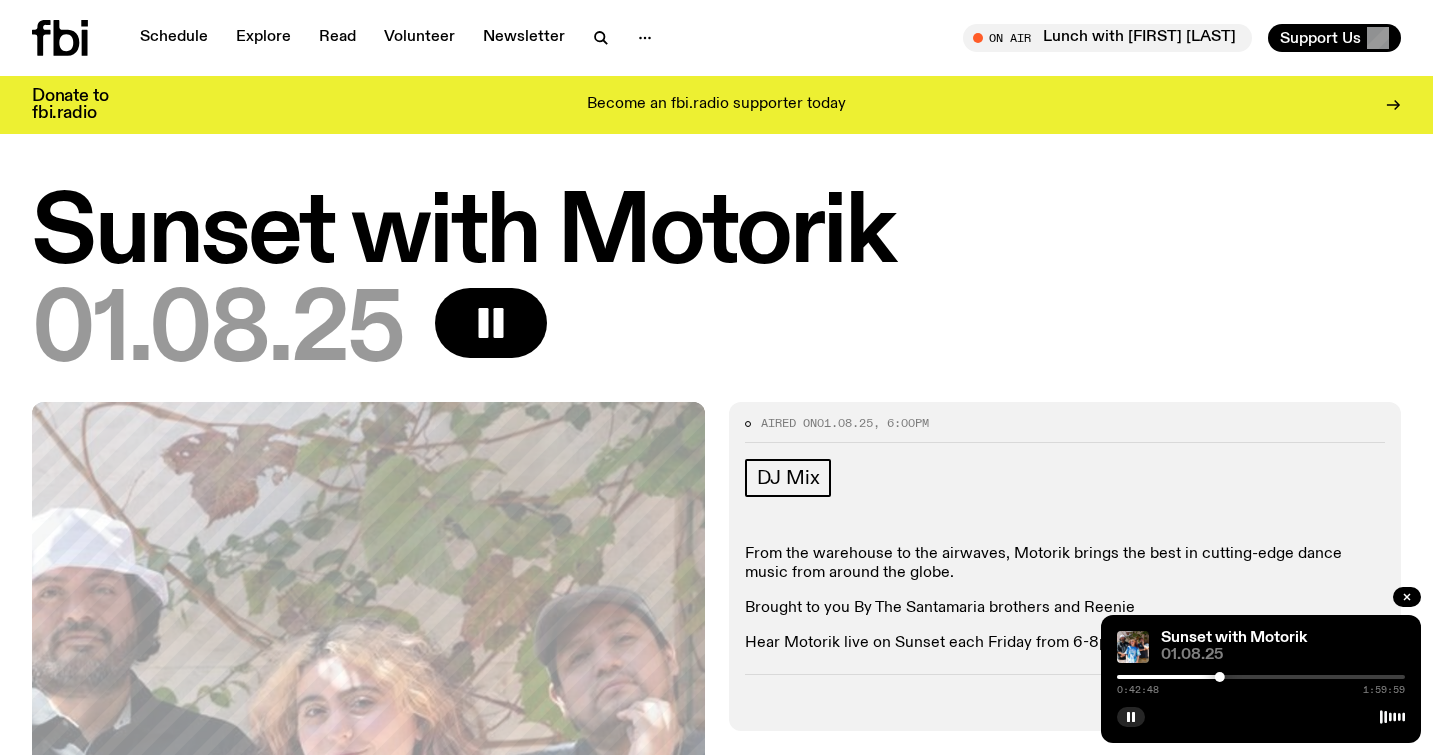 click at bounding box center [1261, 677] 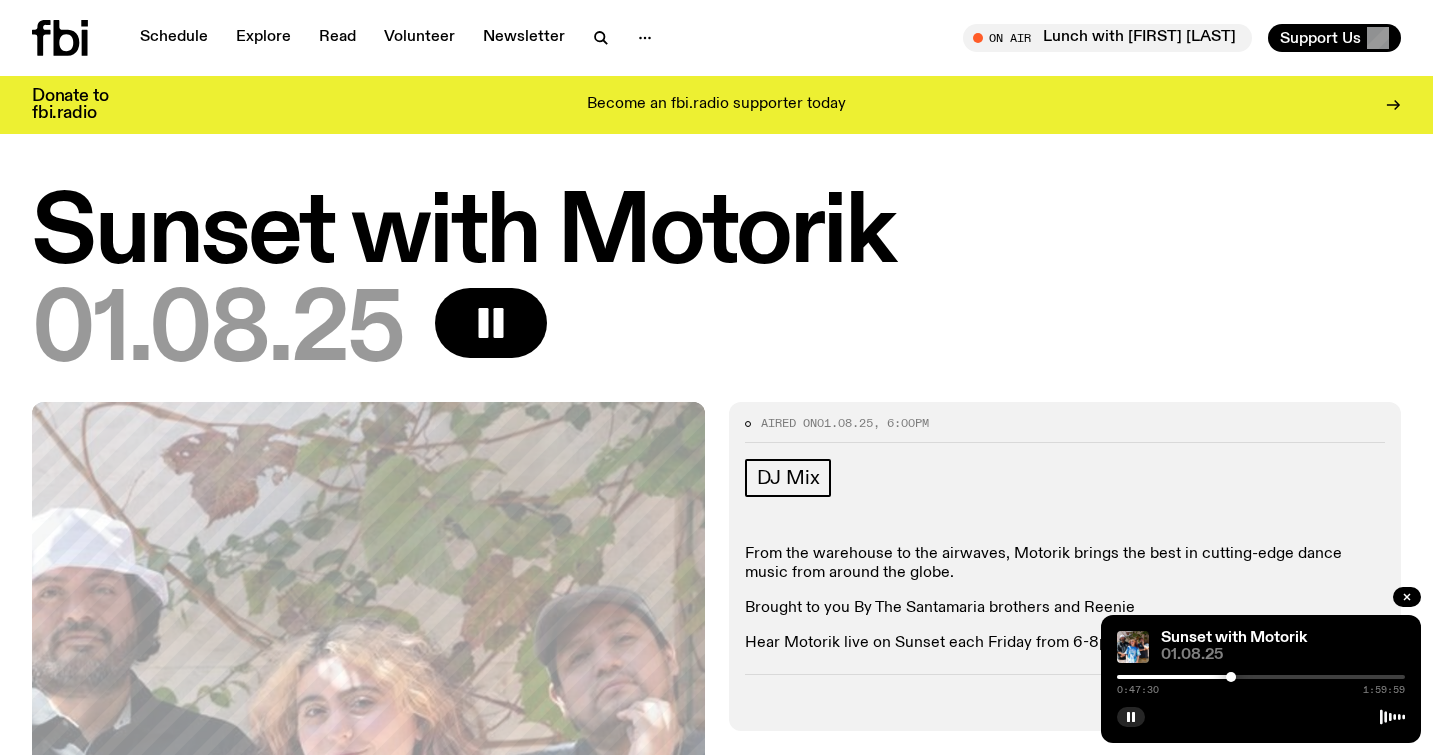 click at bounding box center (1261, 677) 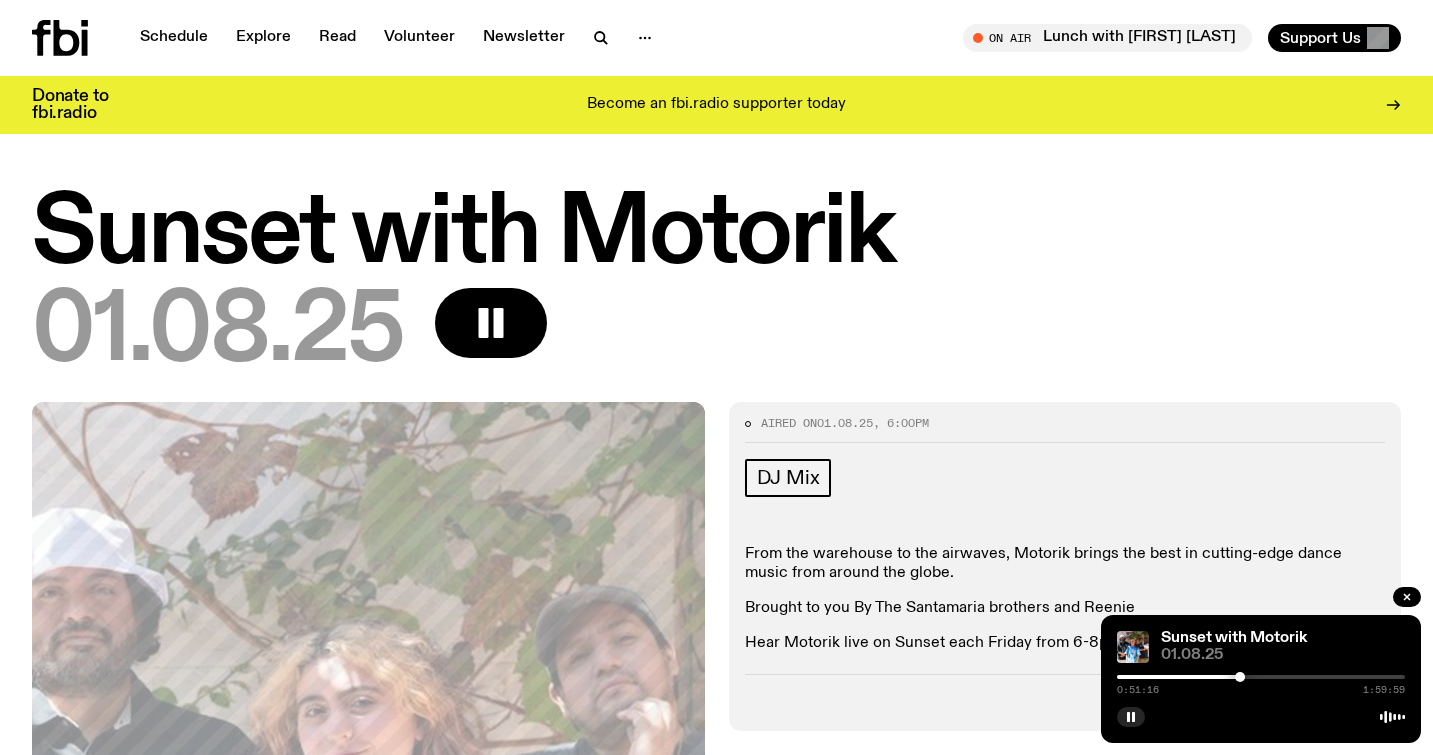 click at bounding box center (1240, 677) 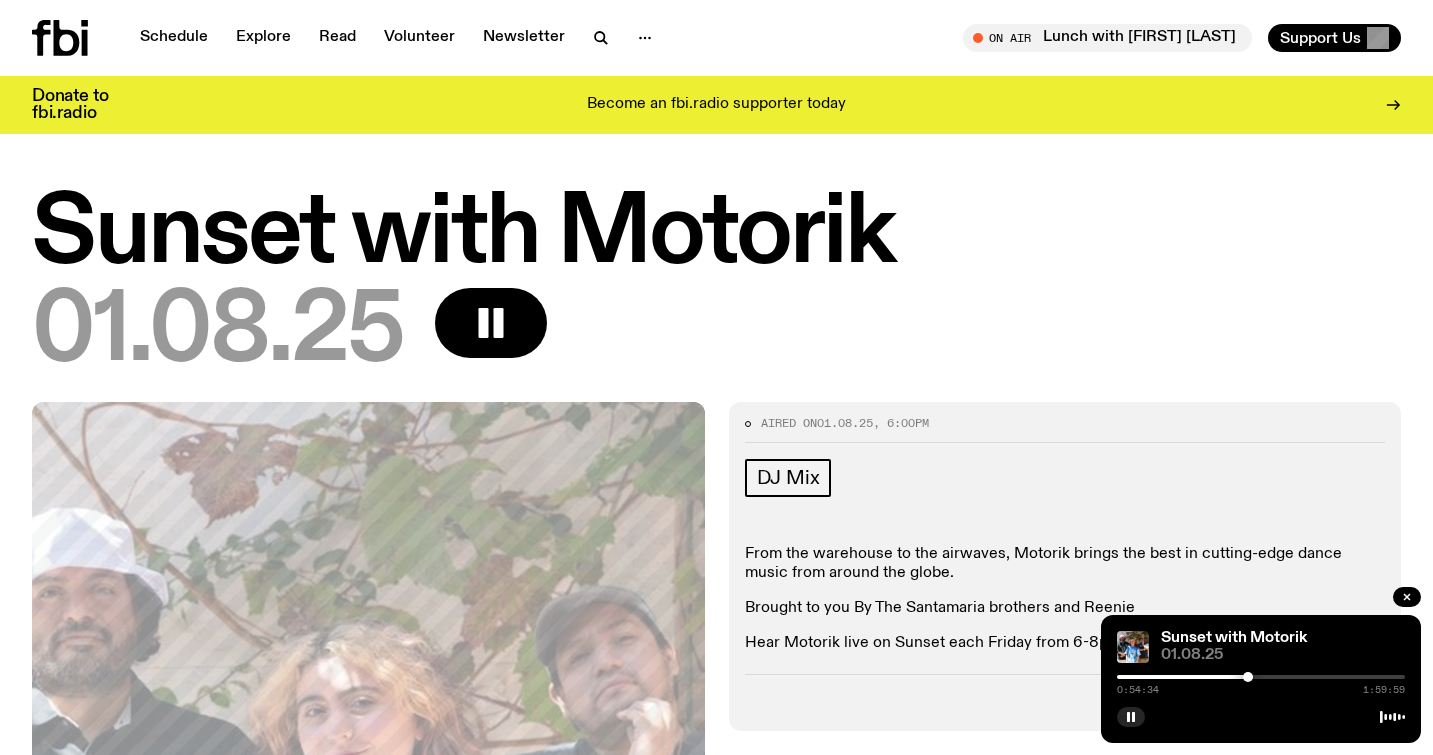 click at bounding box center (1248, 677) 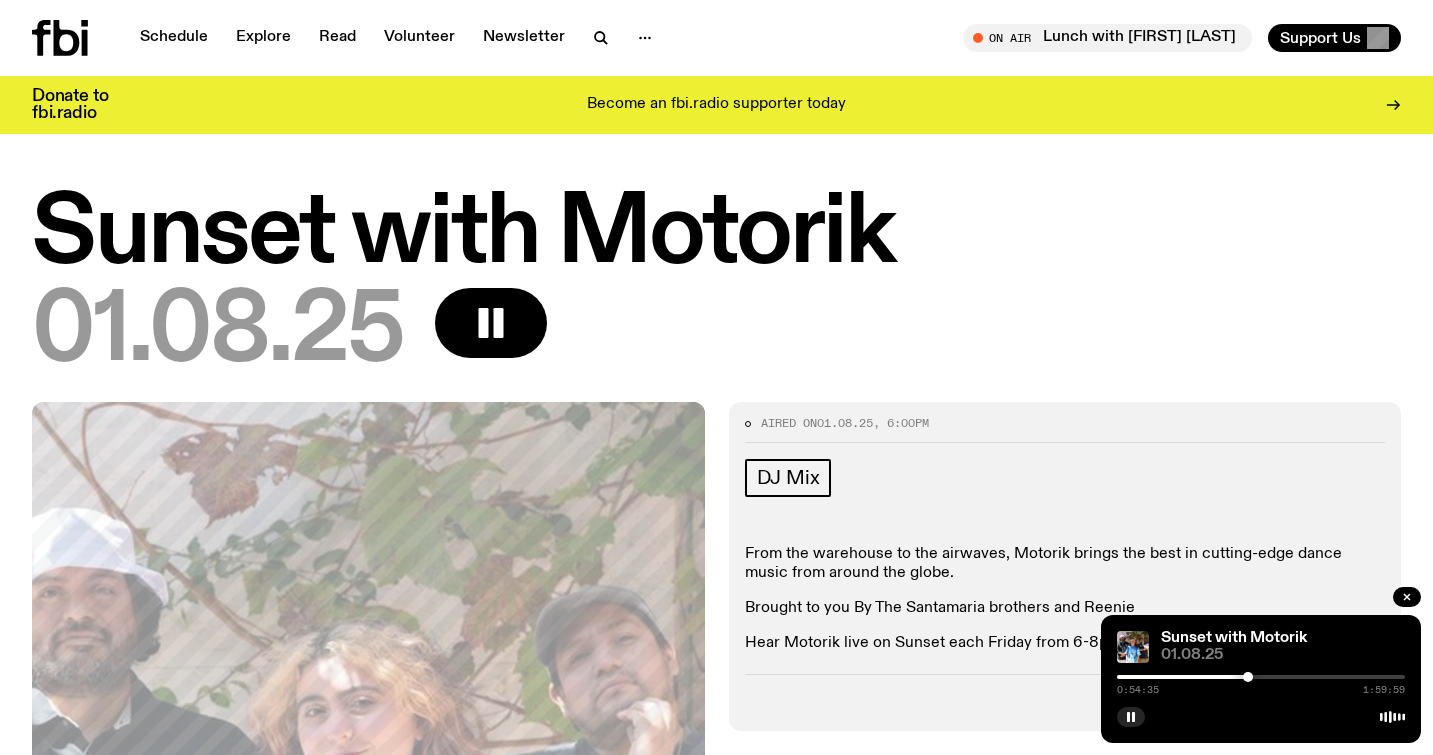 click at bounding box center [1261, 677] 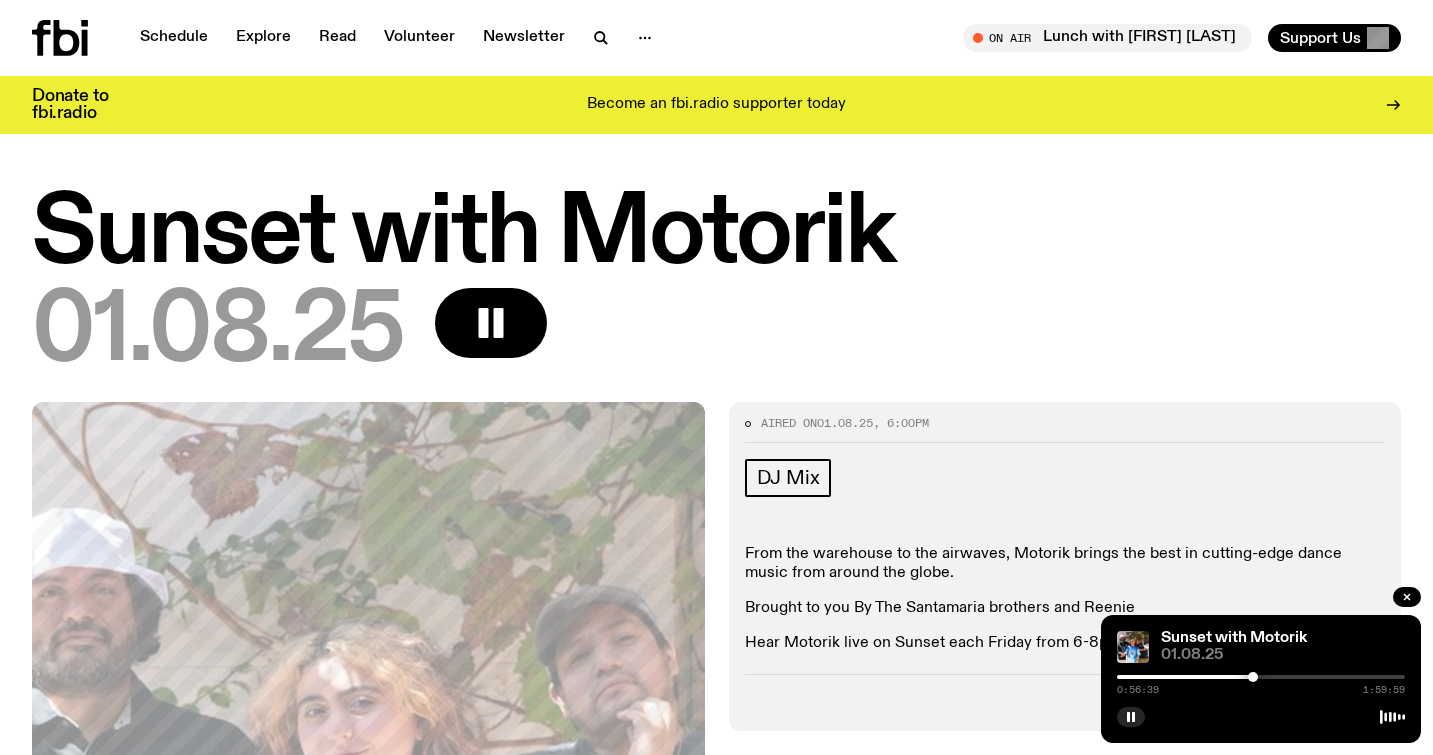 click at bounding box center (1253, 677) 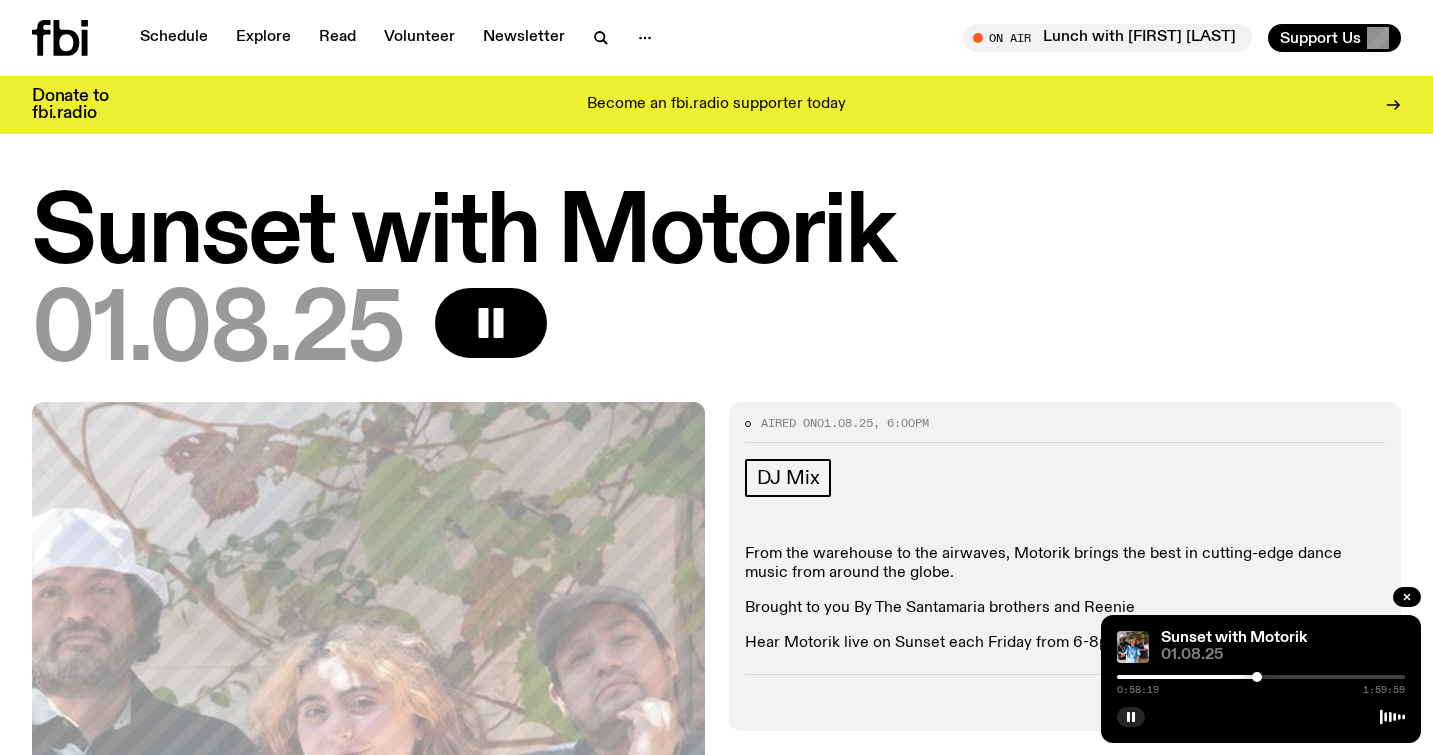 click at bounding box center (1261, 677) 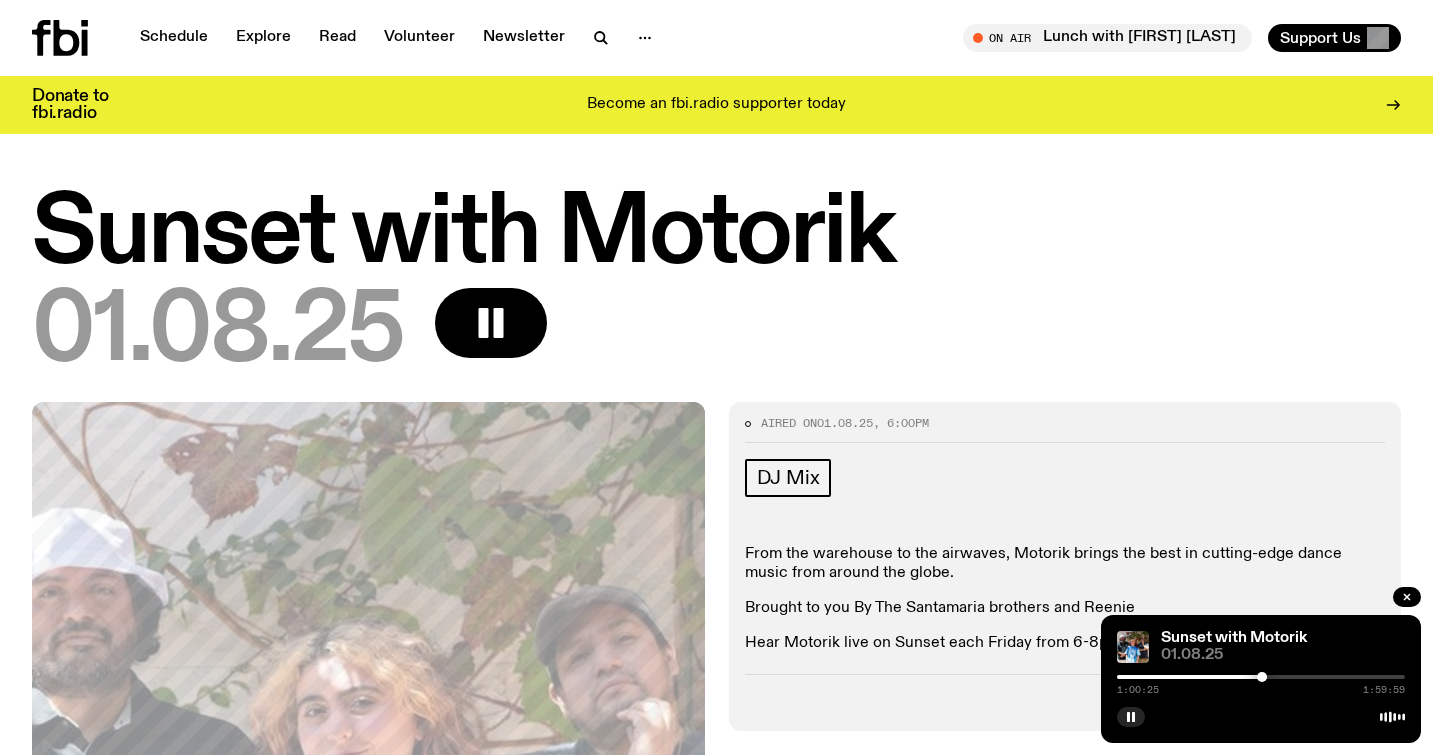 click at bounding box center (1261, 677) 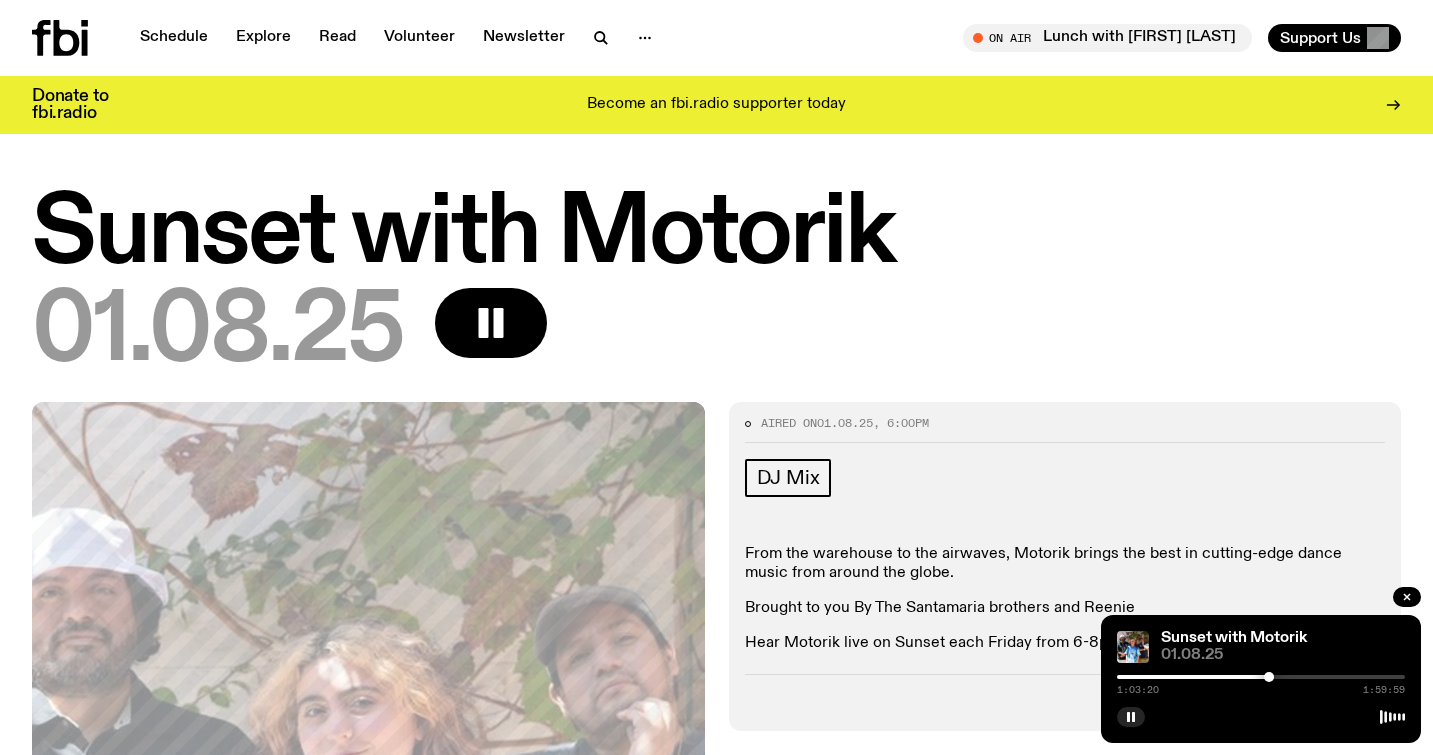 click at bounding box center (1261, 677) 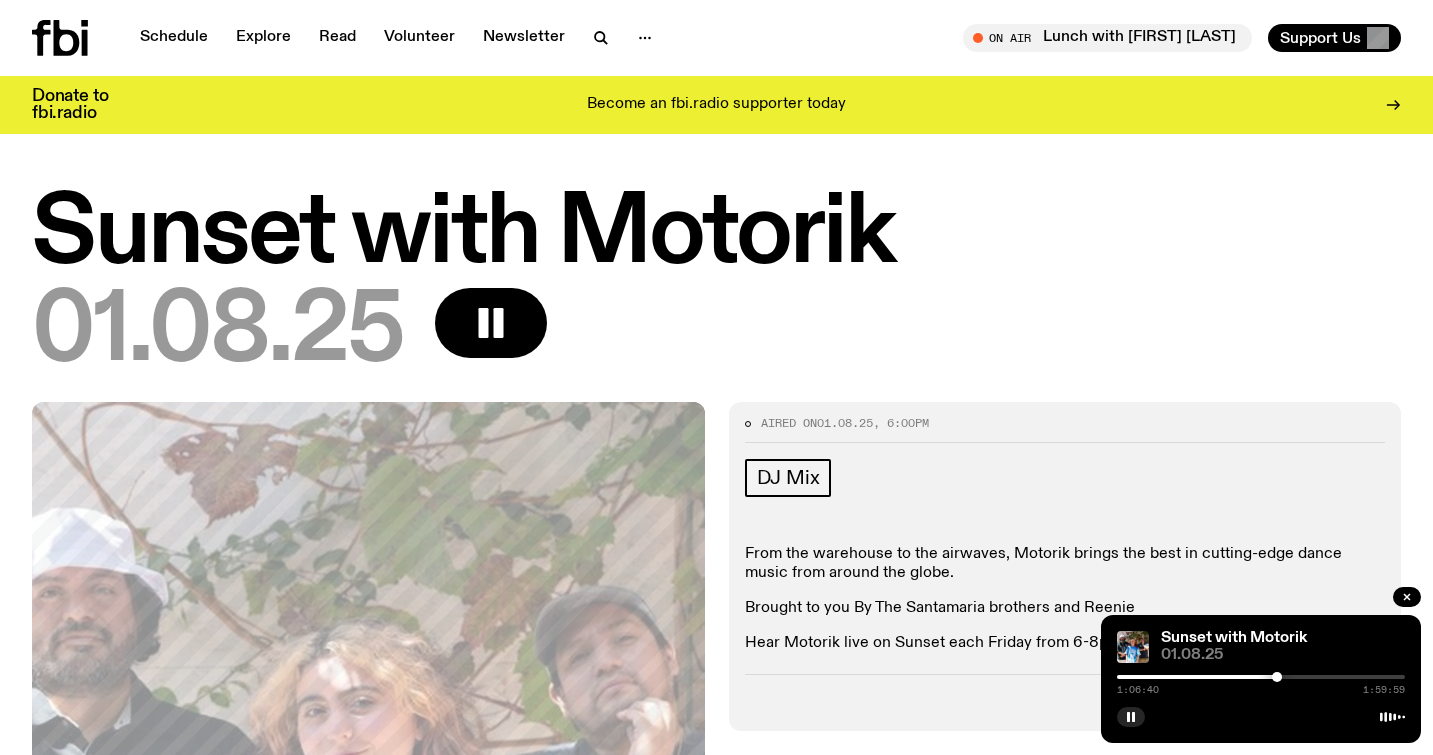click at bounding box center [1133, 677] 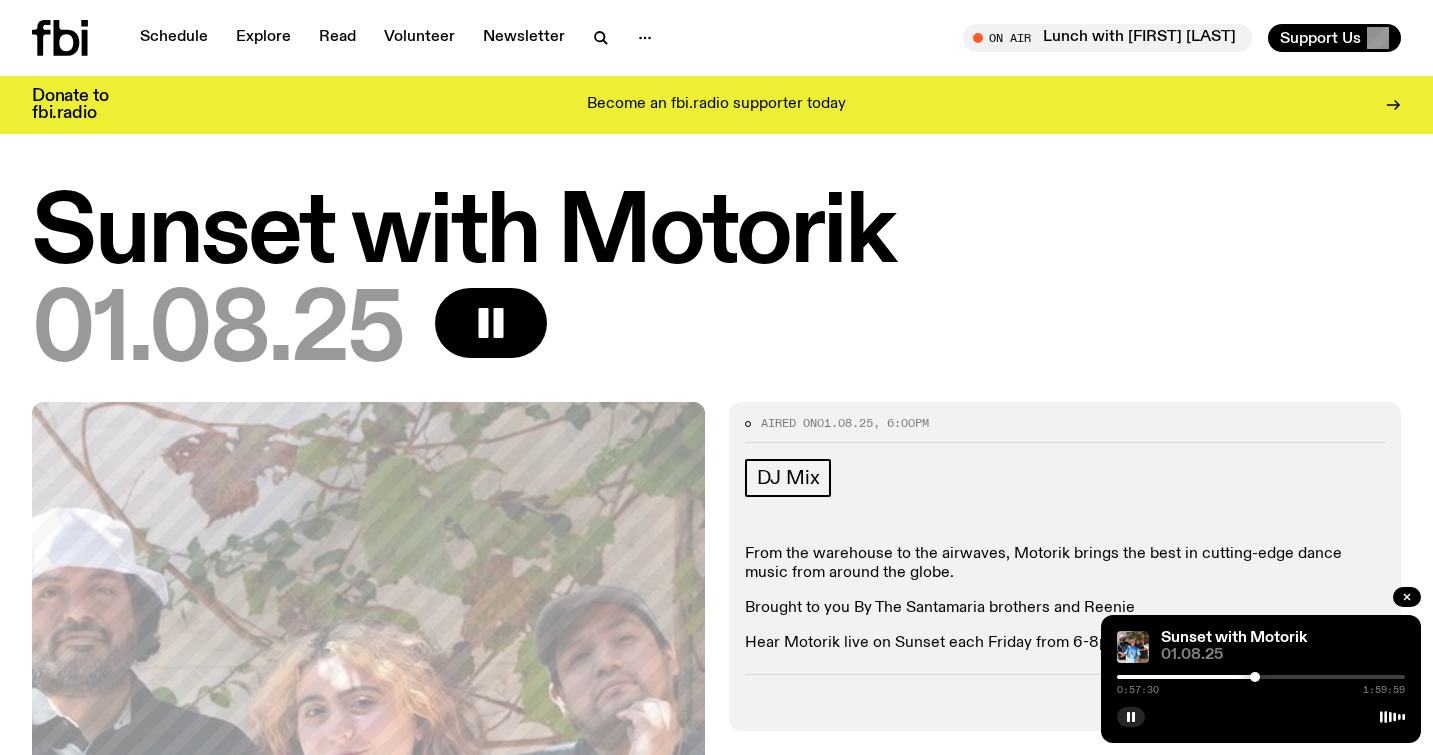 click at bounding box center [1111, 677] 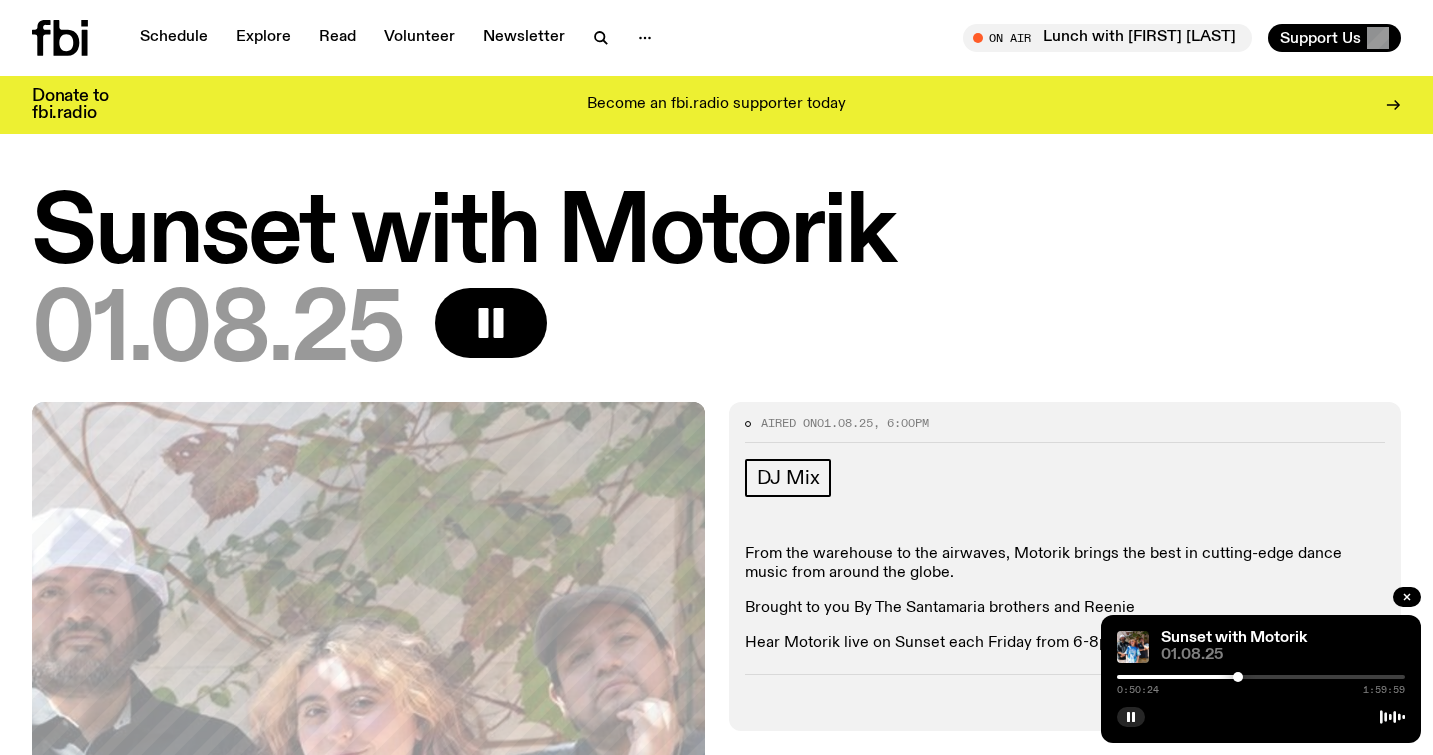 click at bounding box center (1238, 677) 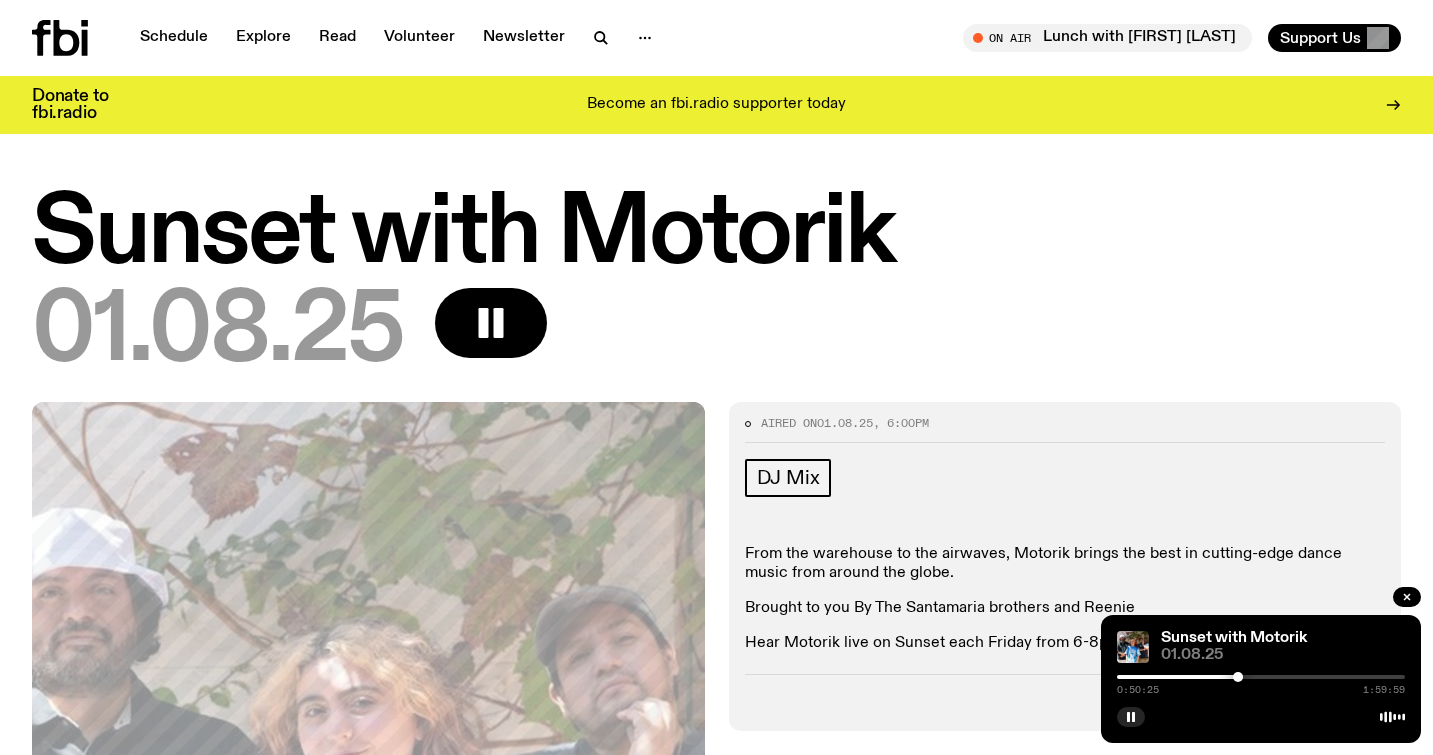 click at bounding box center [1261, 677] 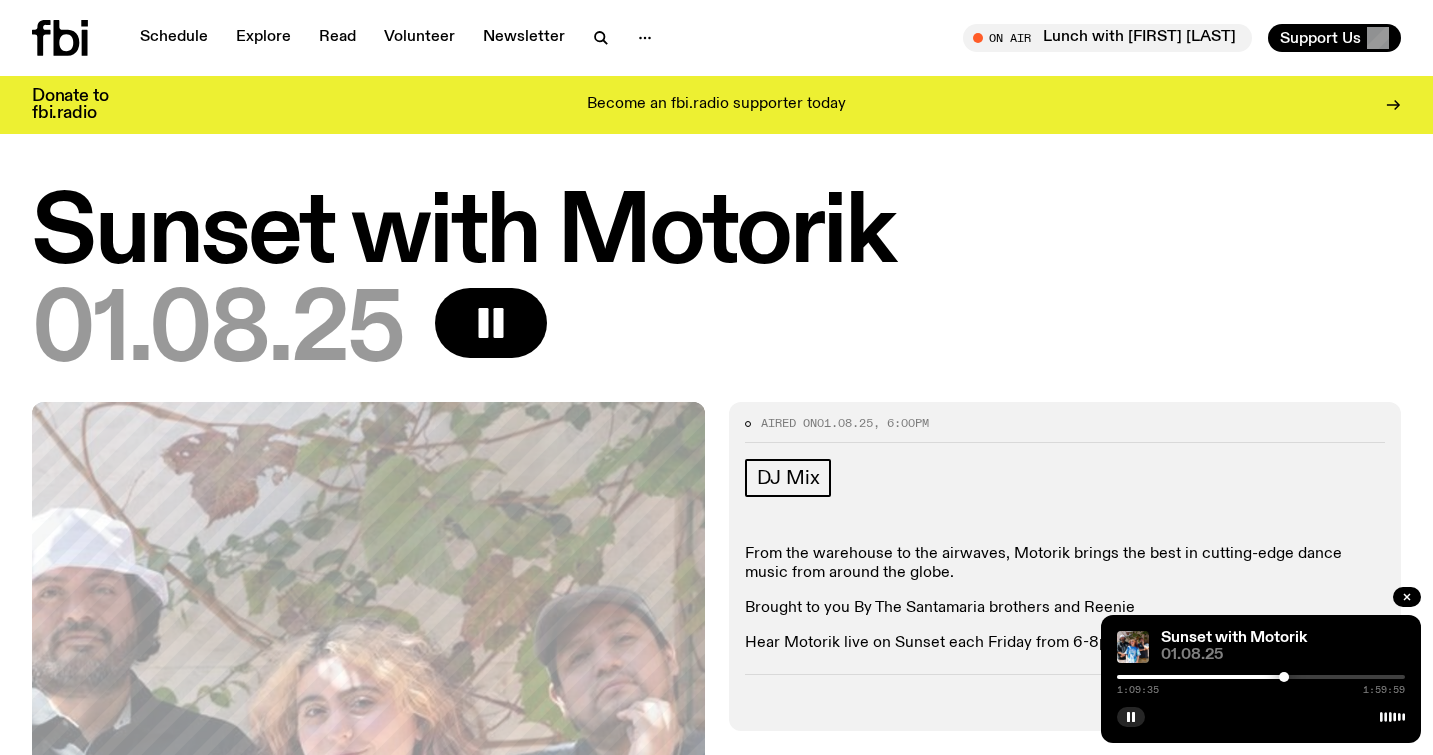 click at bounding box center (1261, 677) 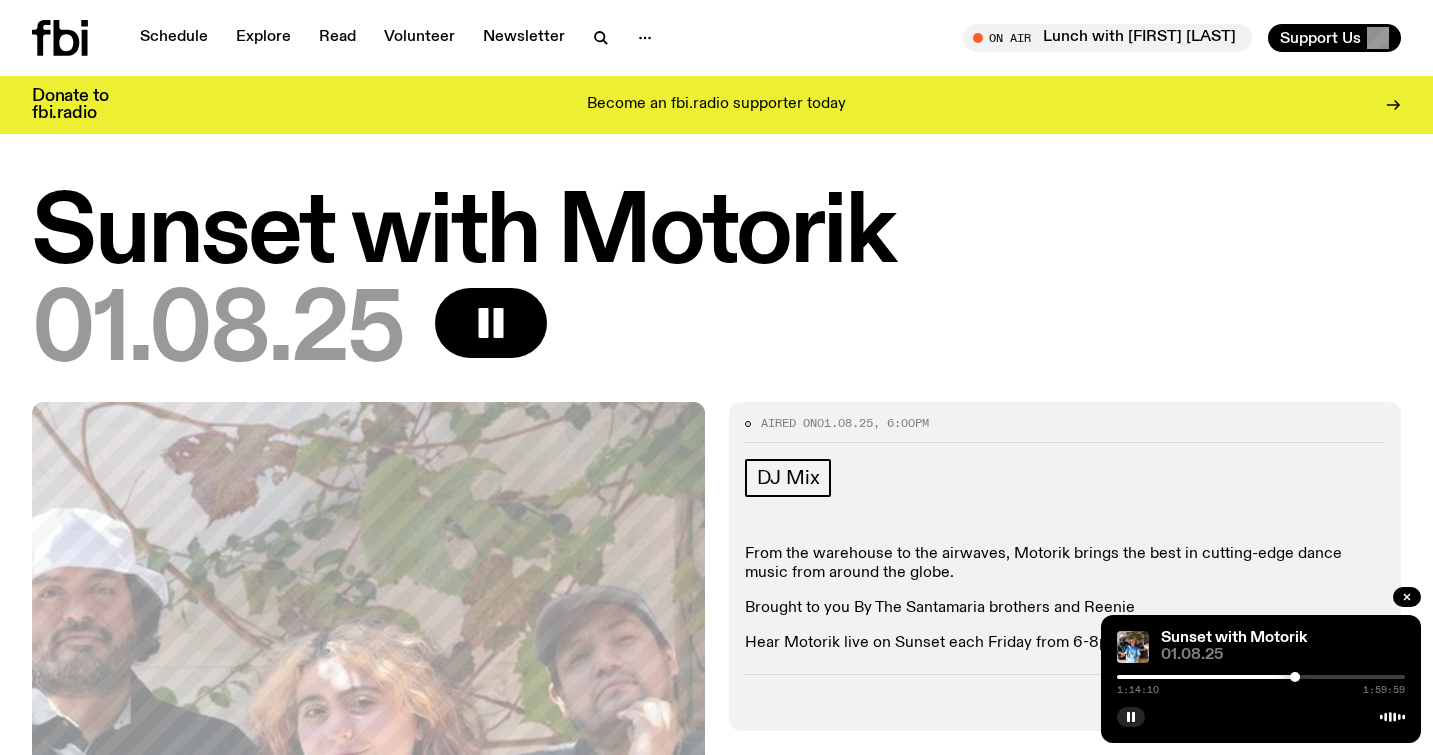 click at bounding box center (1261, 677) 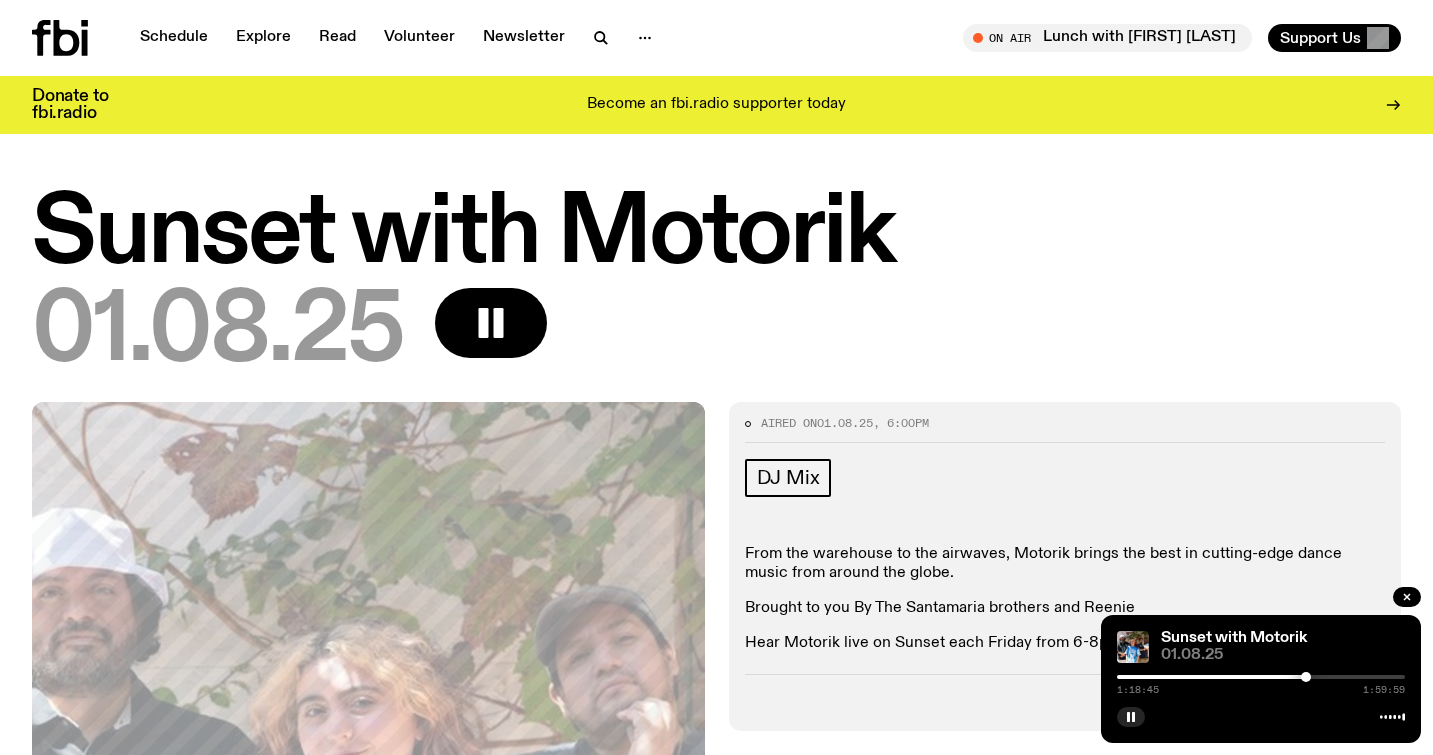 click at bounding box center (1261, 677) 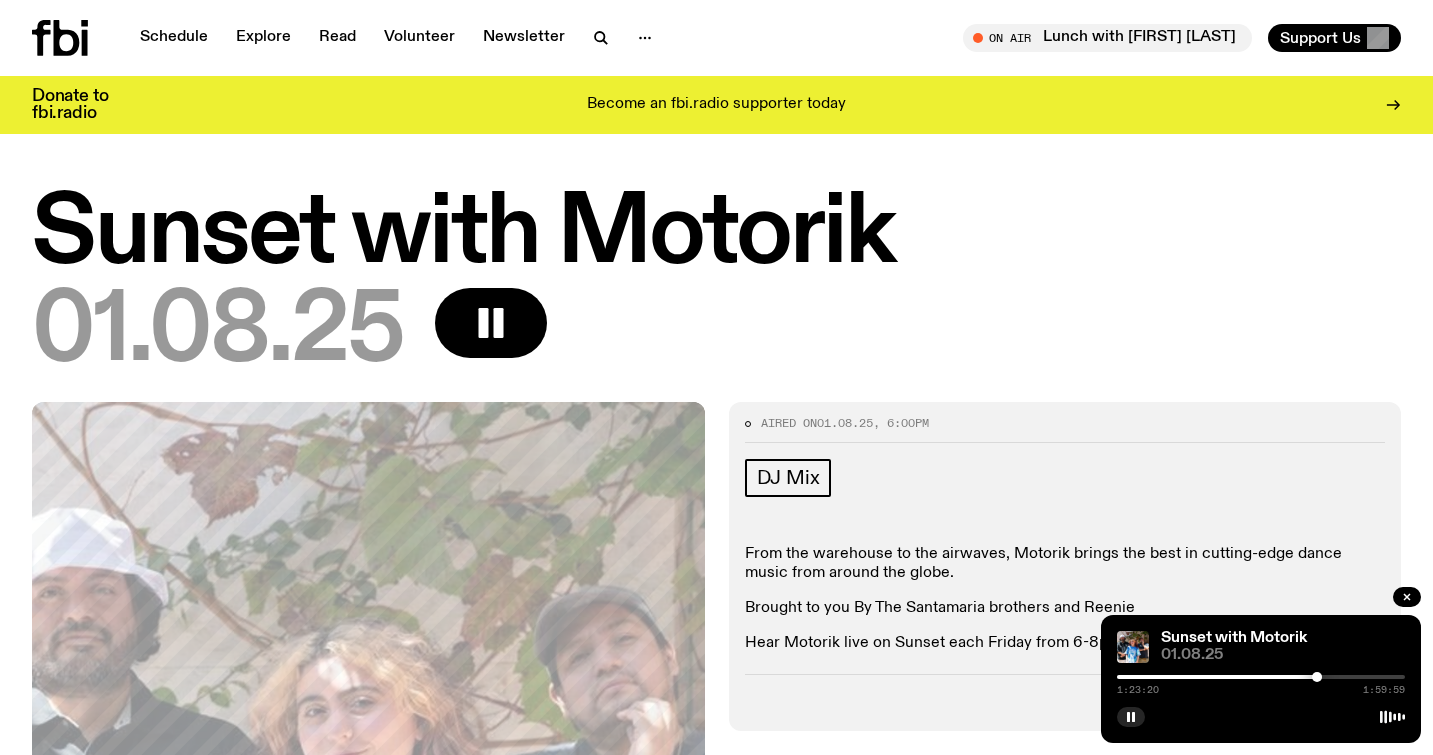 click at bounding box center [1173, 677] 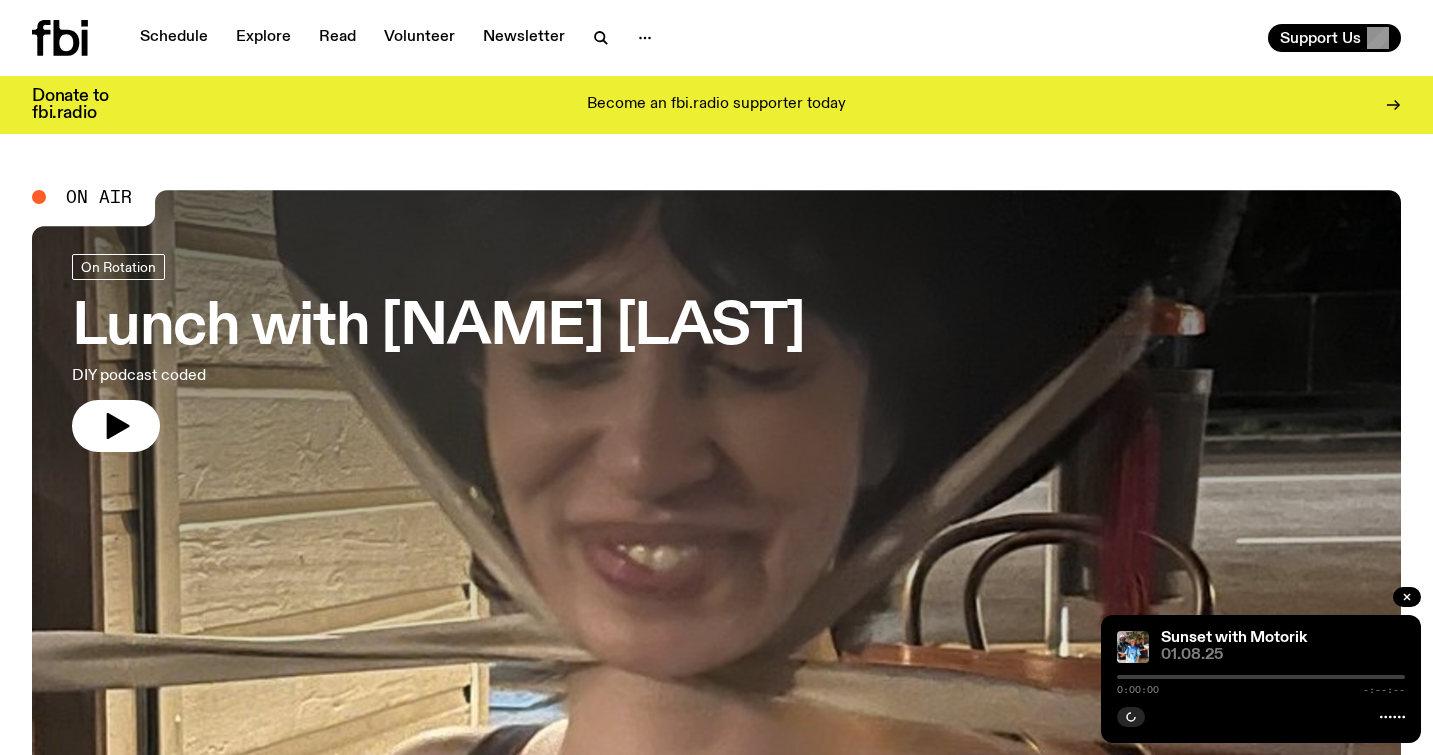 scroll, scrollTop: 0, scrollLeft: 0, axis: both 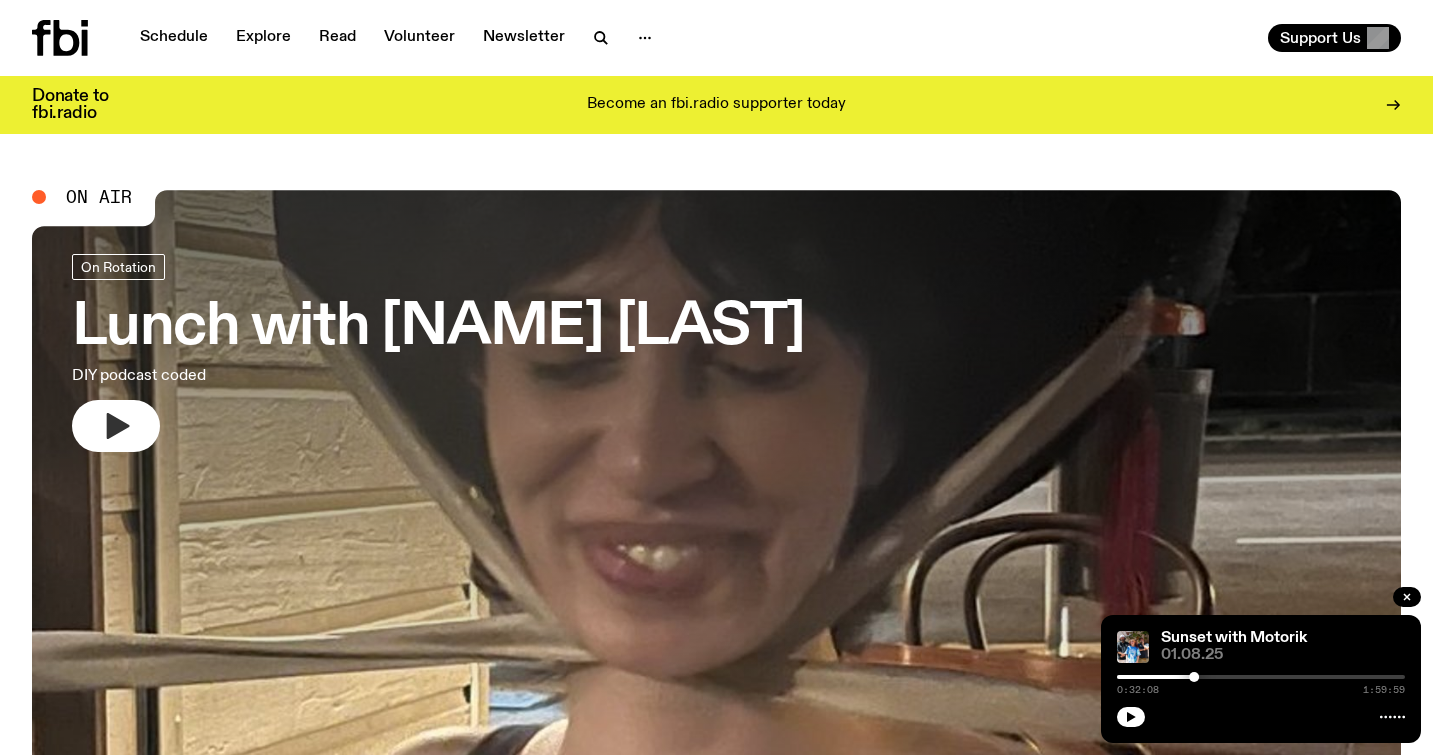 click 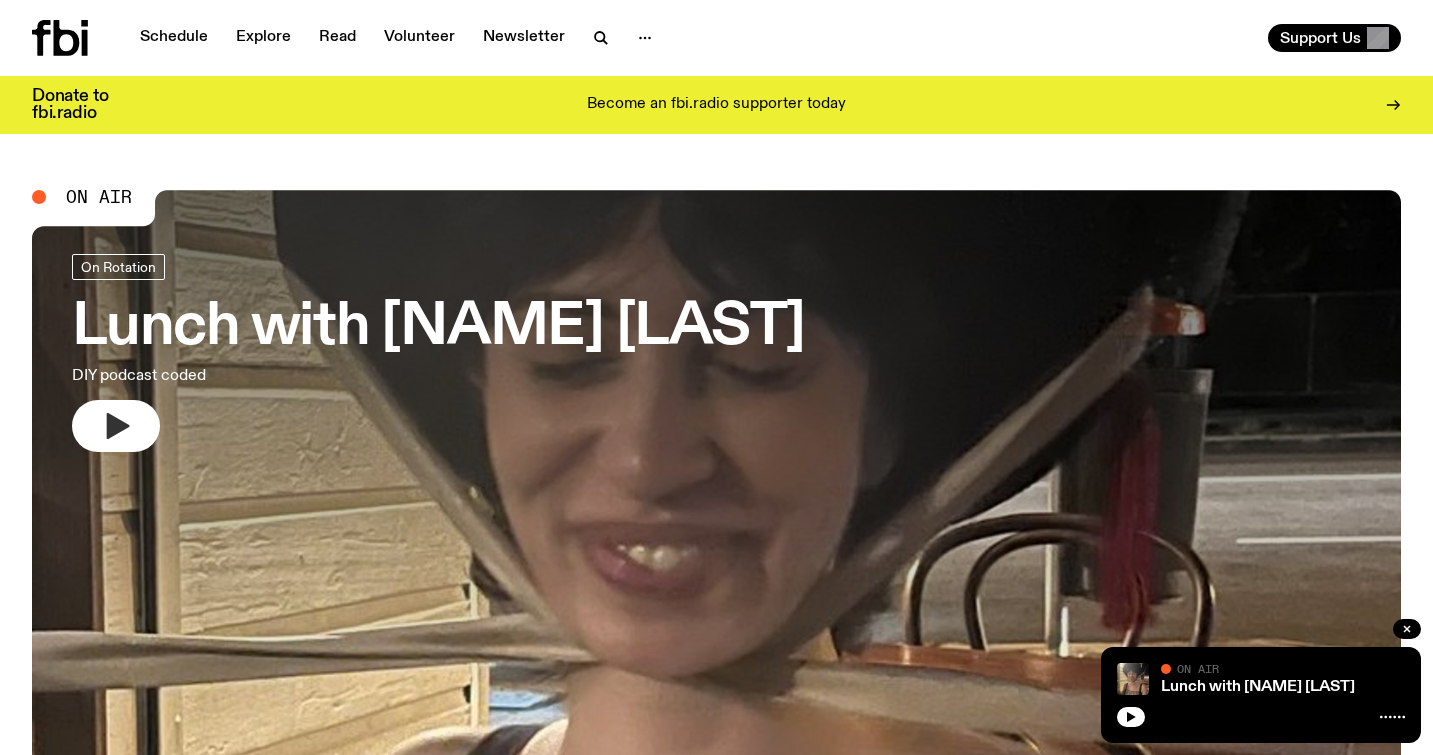 click 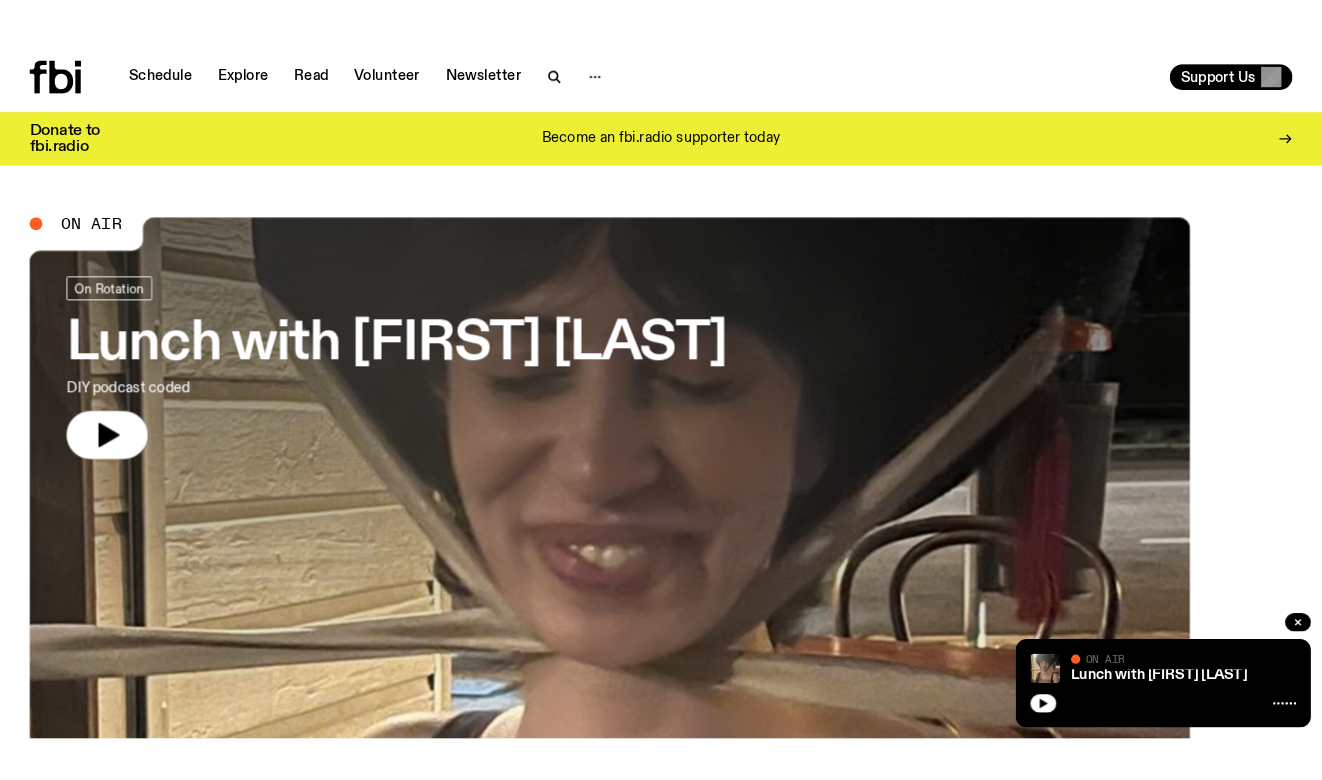 scroll, scrollTop: 0, scrollLeft: 0, axis: both 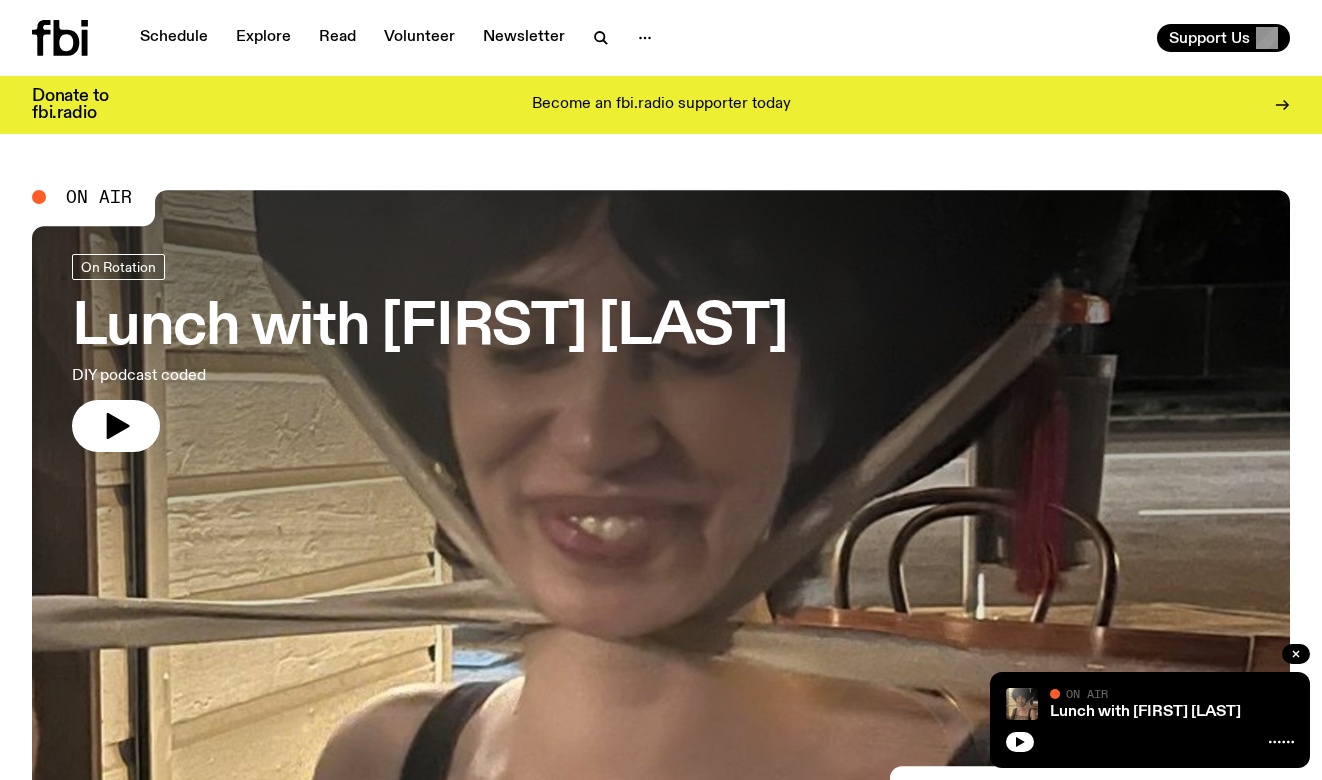 click on "Lunch with Batoul Hodroj DIY podcast coded" at bounding box center [430, 353] 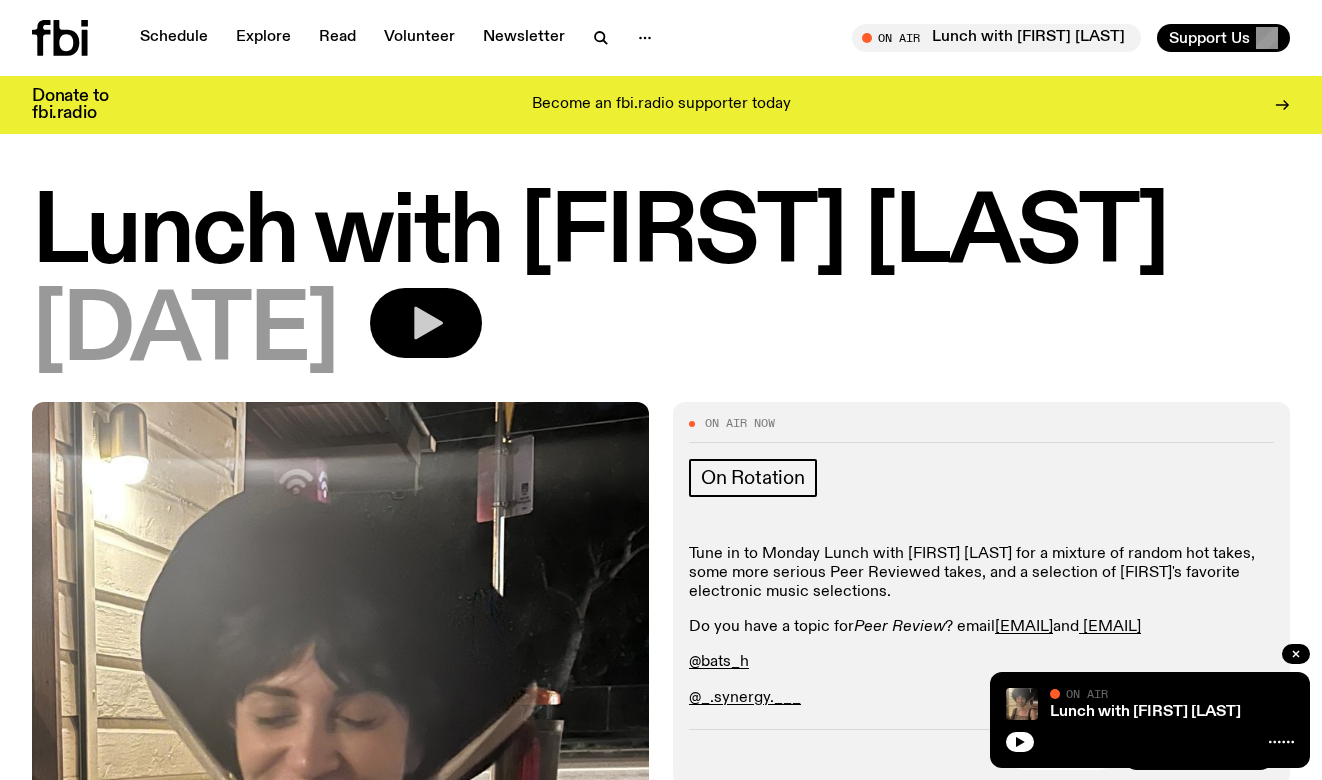 click 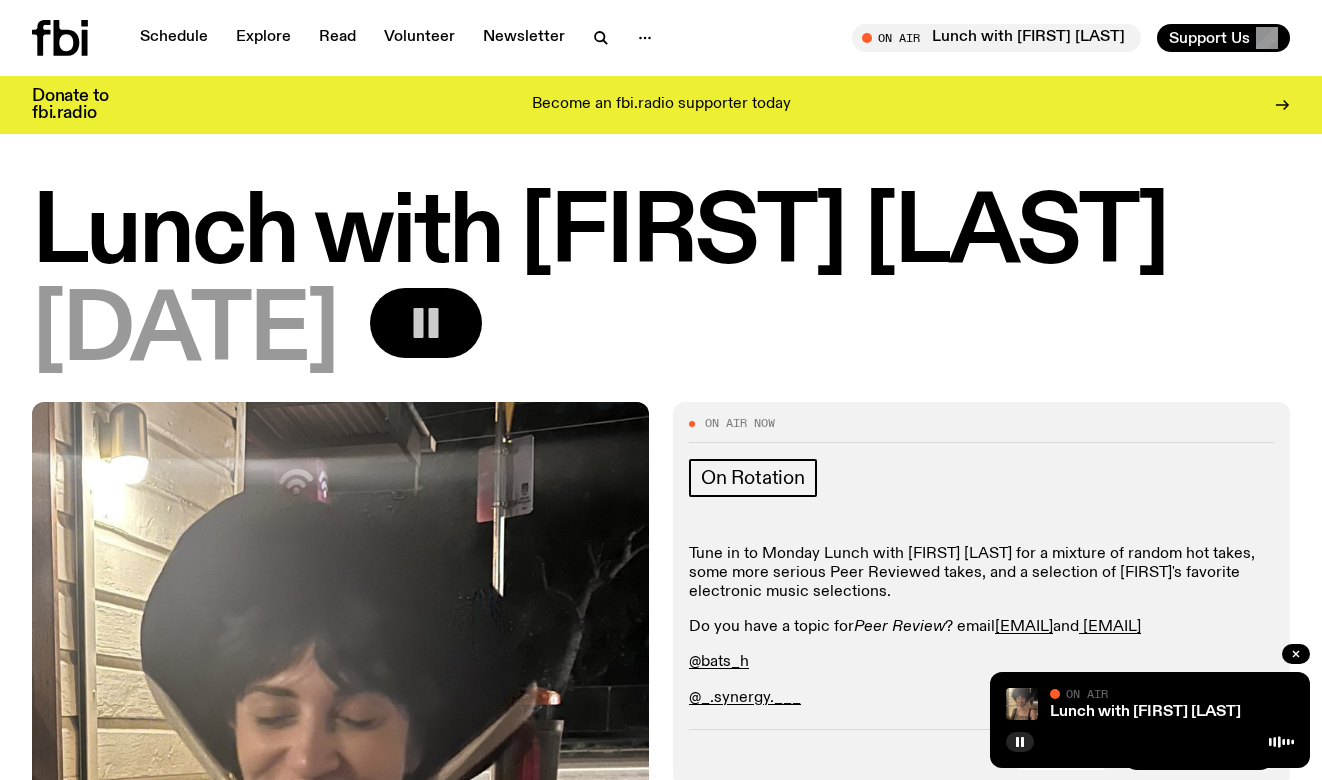 click on "Lunch with [FIRST] [LAST]" at bounding box center [661, 235] 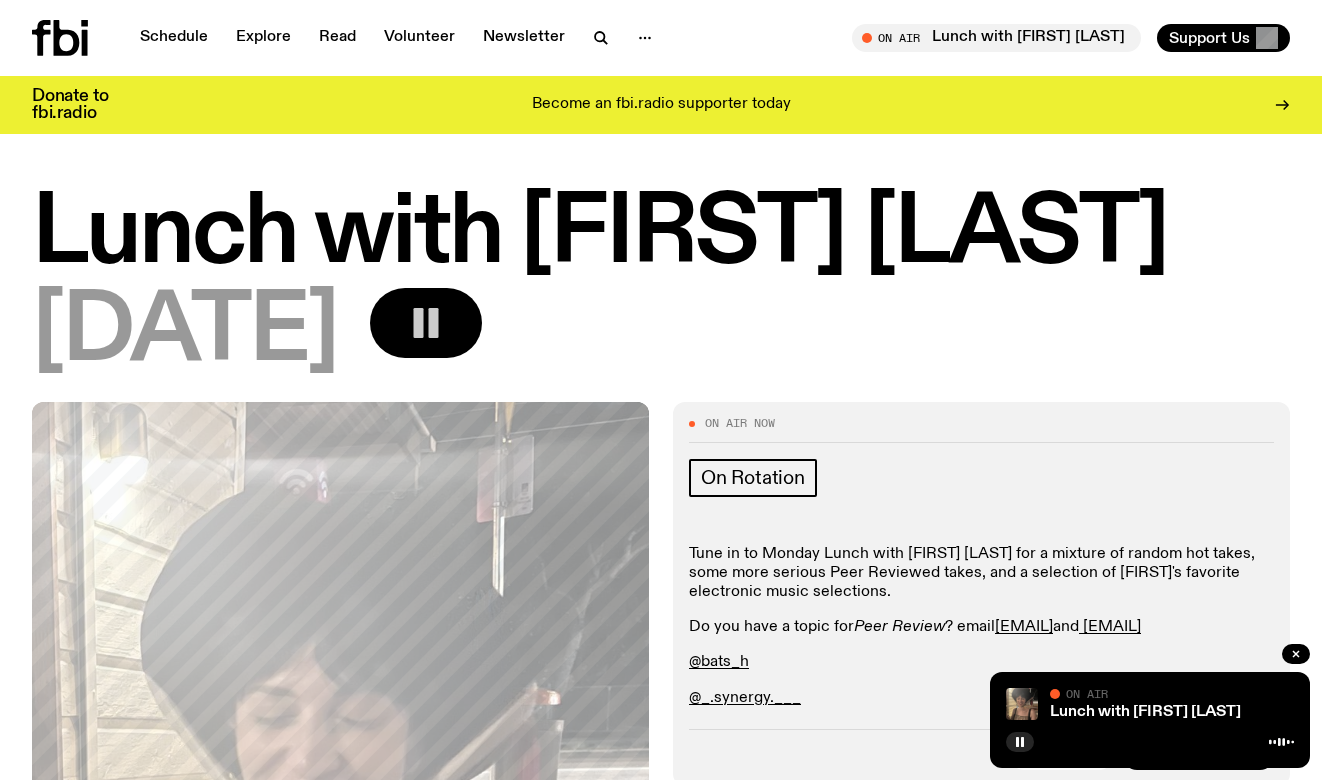 click 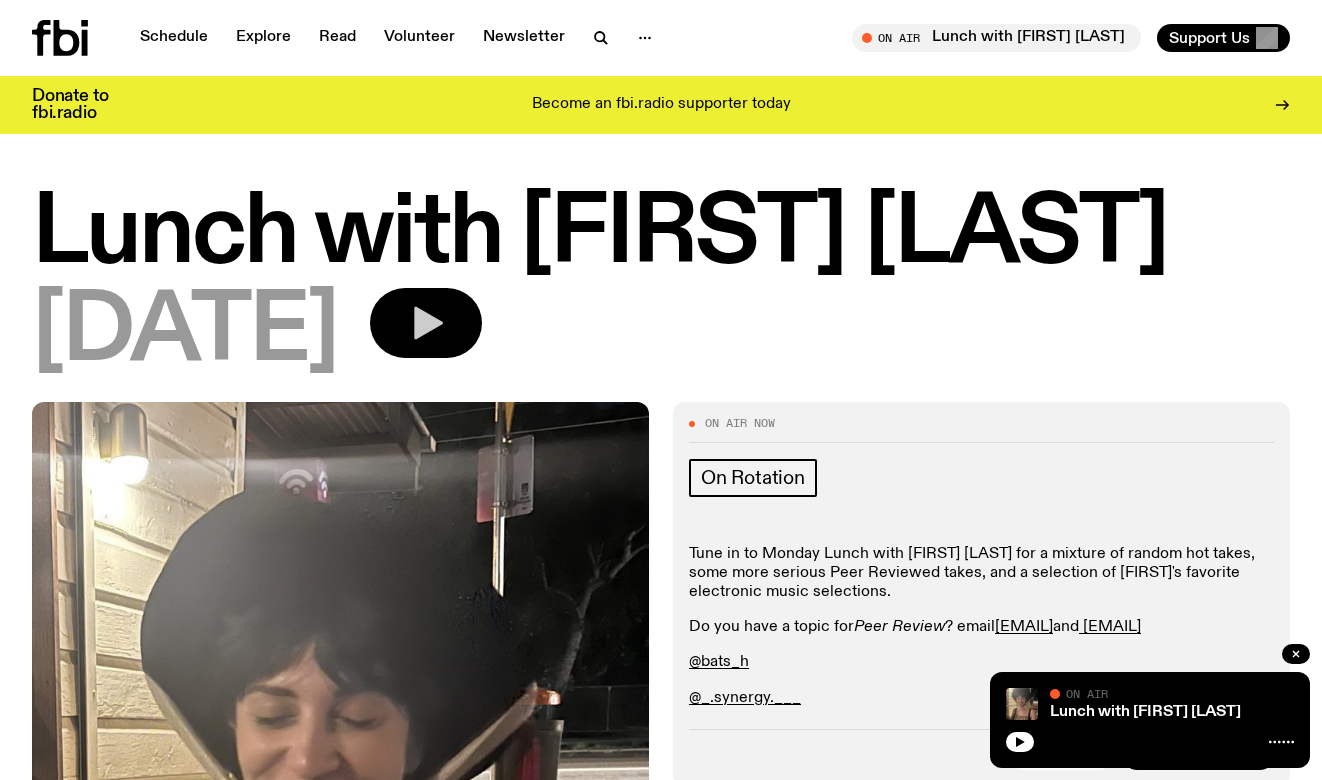 click 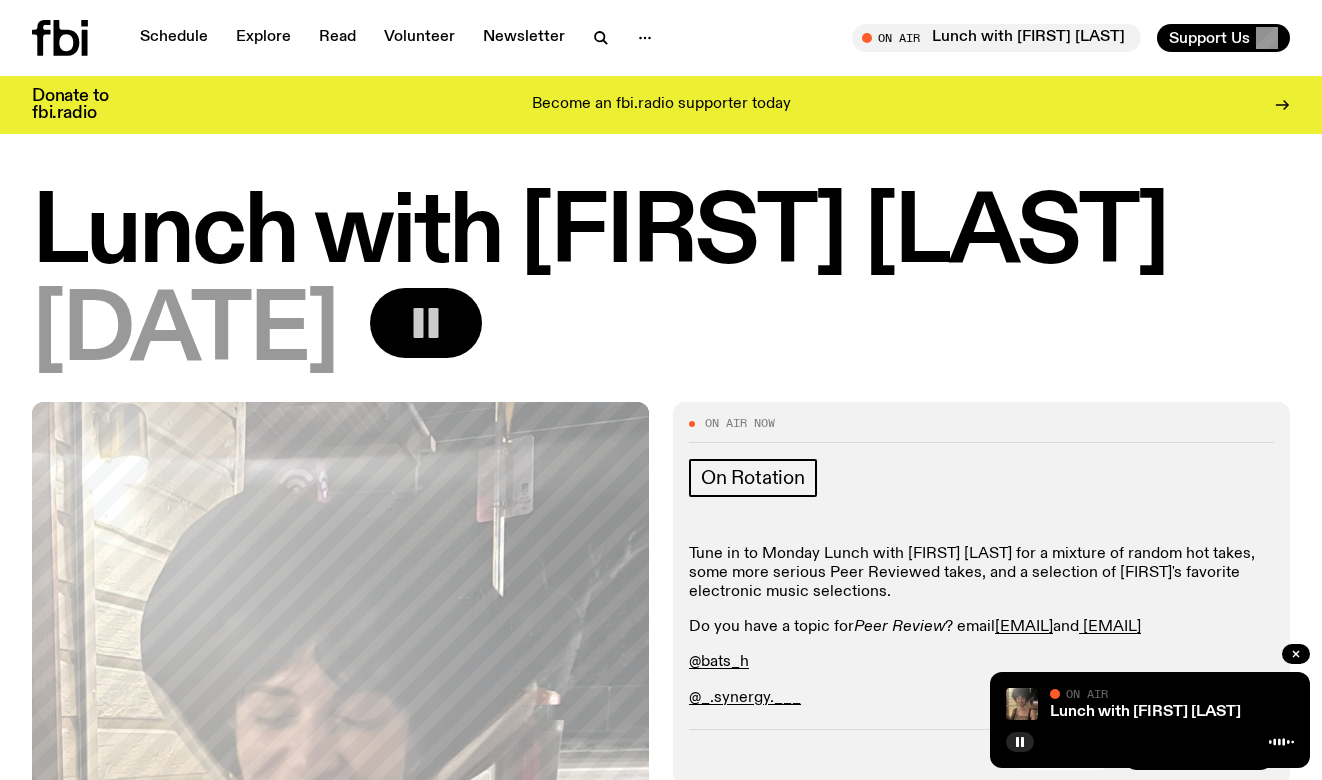 click on "Lunch with [FIRST] [LAST]" at bounding box center (661, 235) 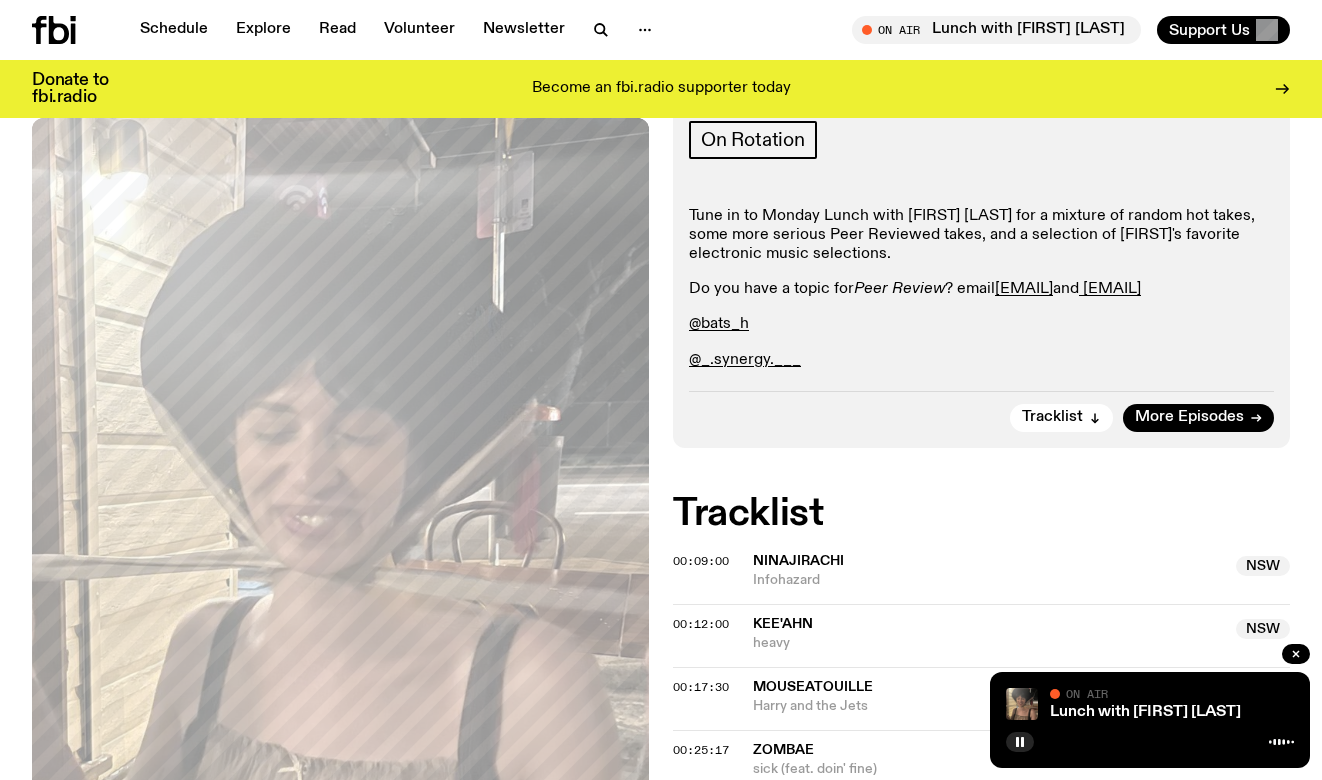 scroll, scrollTop: 0, scrollLeft: 0, axis: both 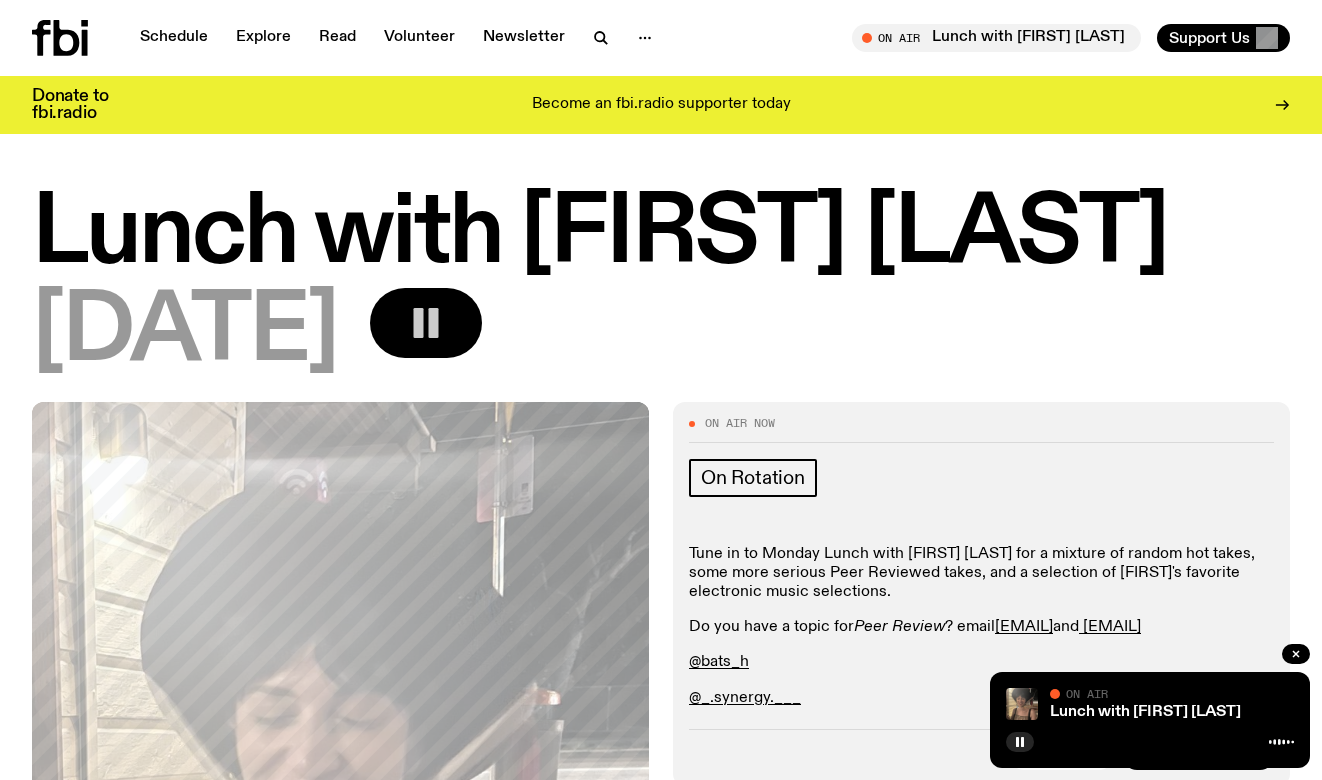 click on "Lunch with [FIRST] [LAST]" at bounding box center [661, 235] 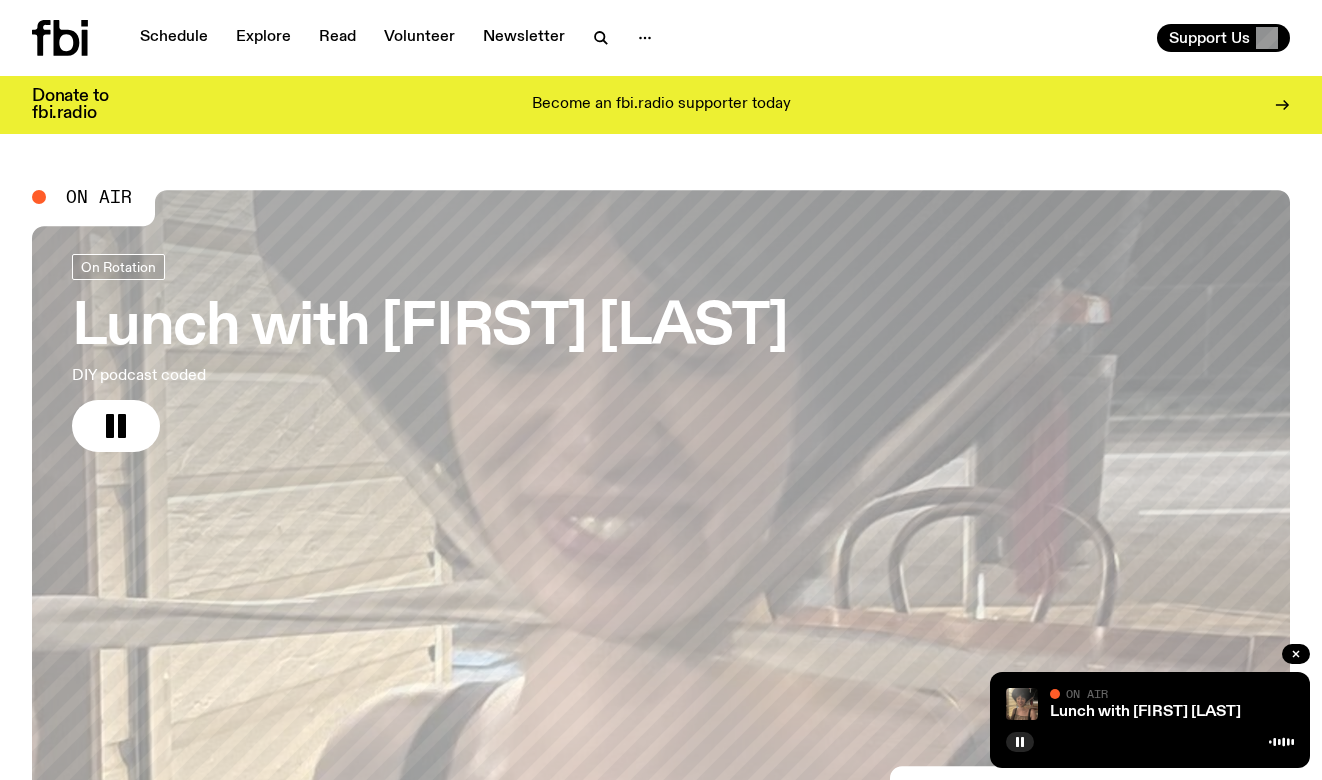 click on "Lunch with Batoul Hodroj DIY podcast coded" at bounding box center [430, 353] 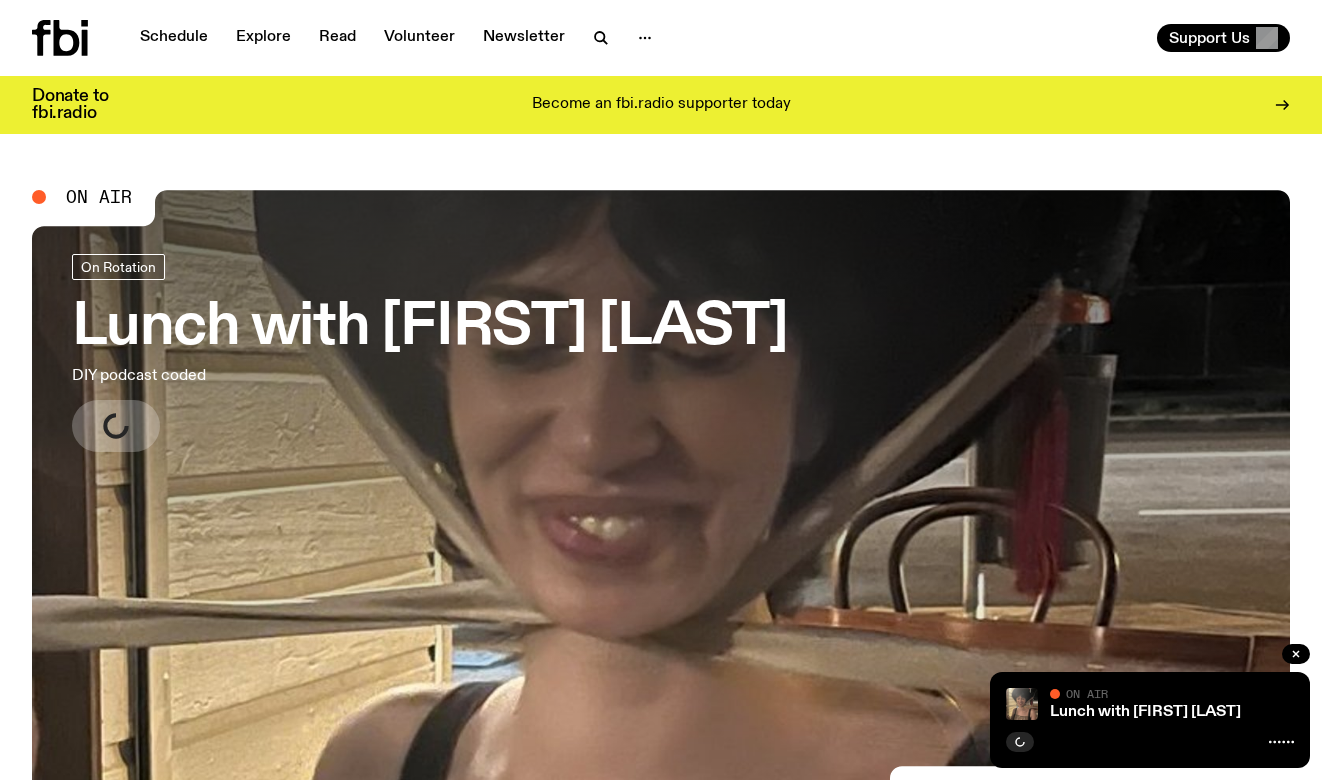 scroll, scrollTop: 0, scrollLeft: 0, axis: both 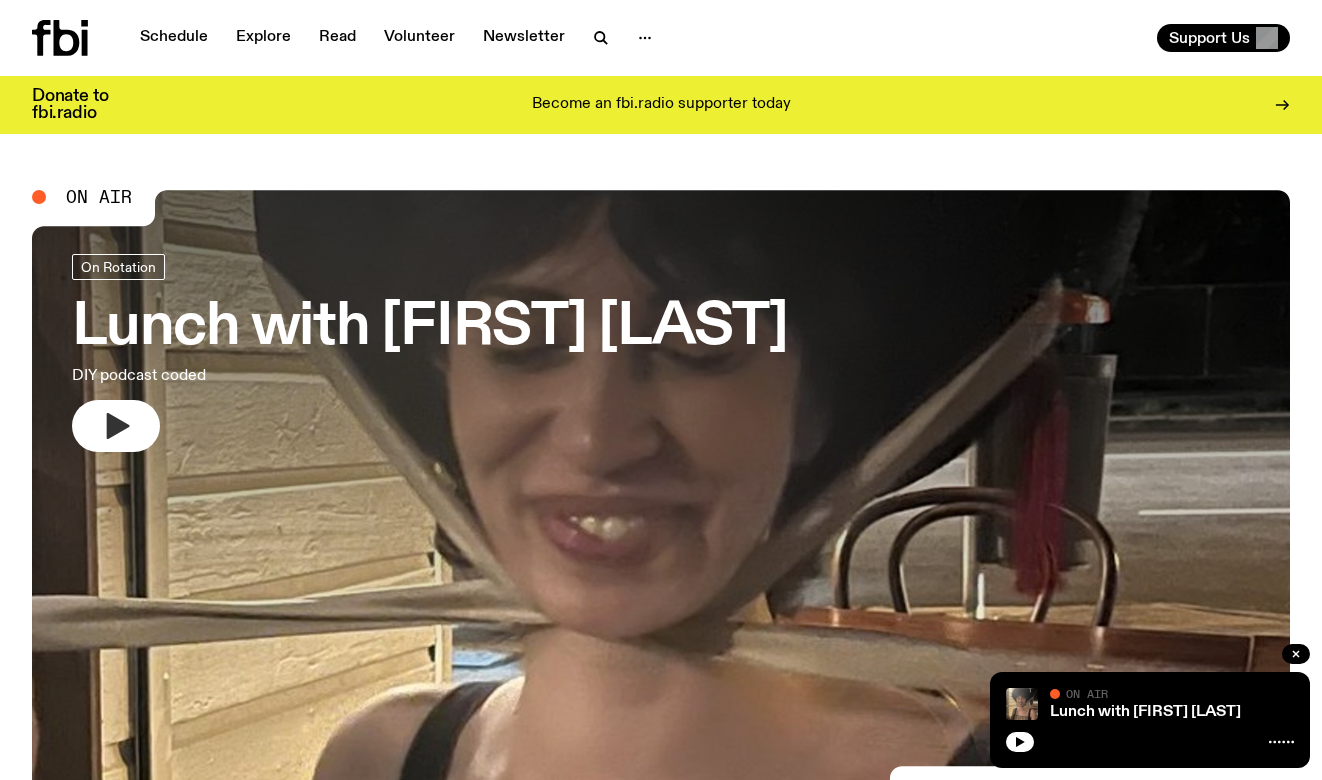 click 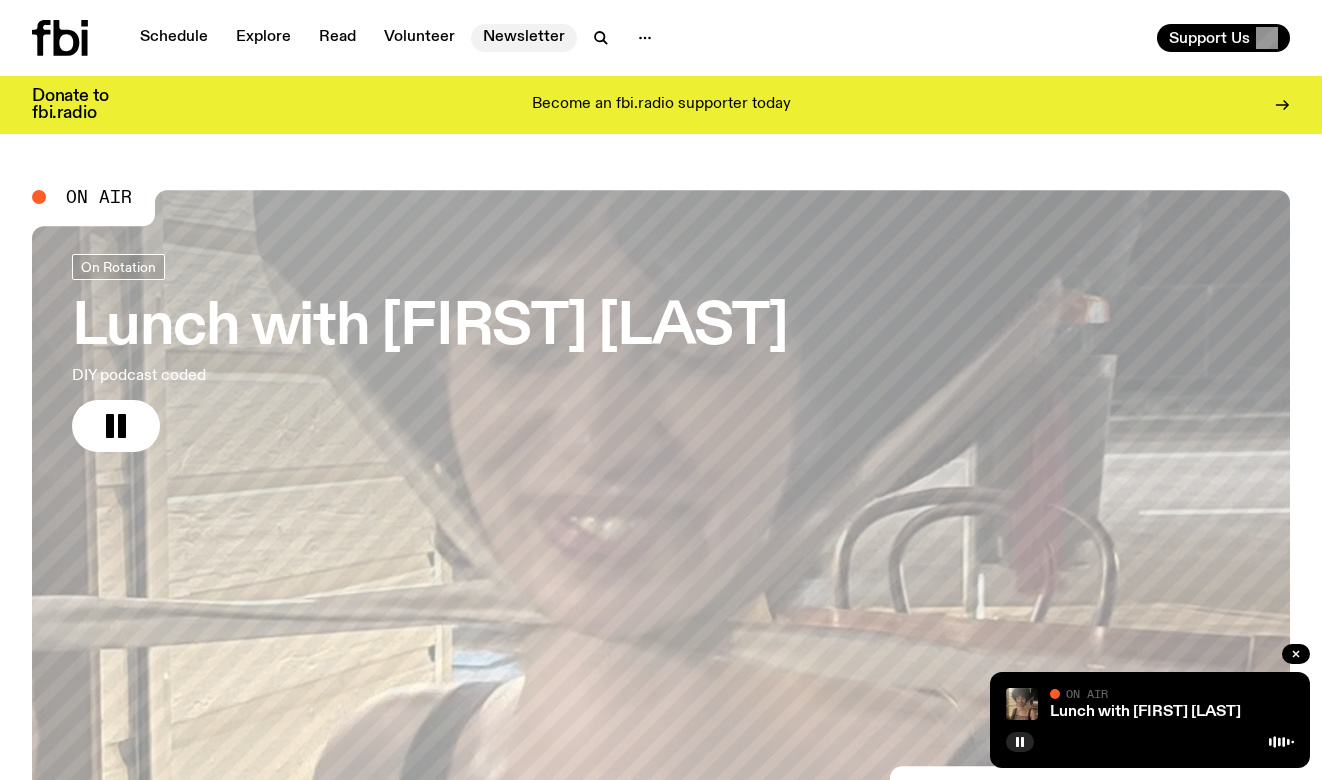 type 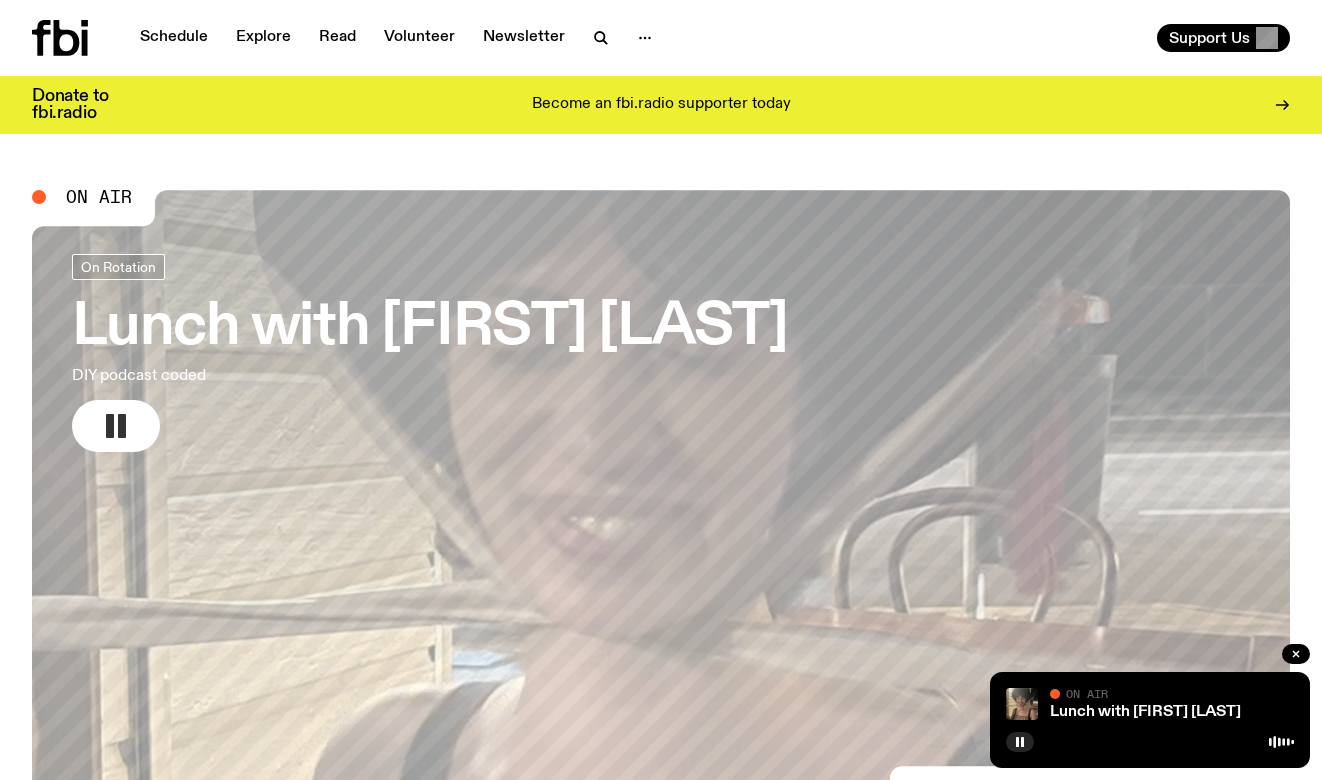 click 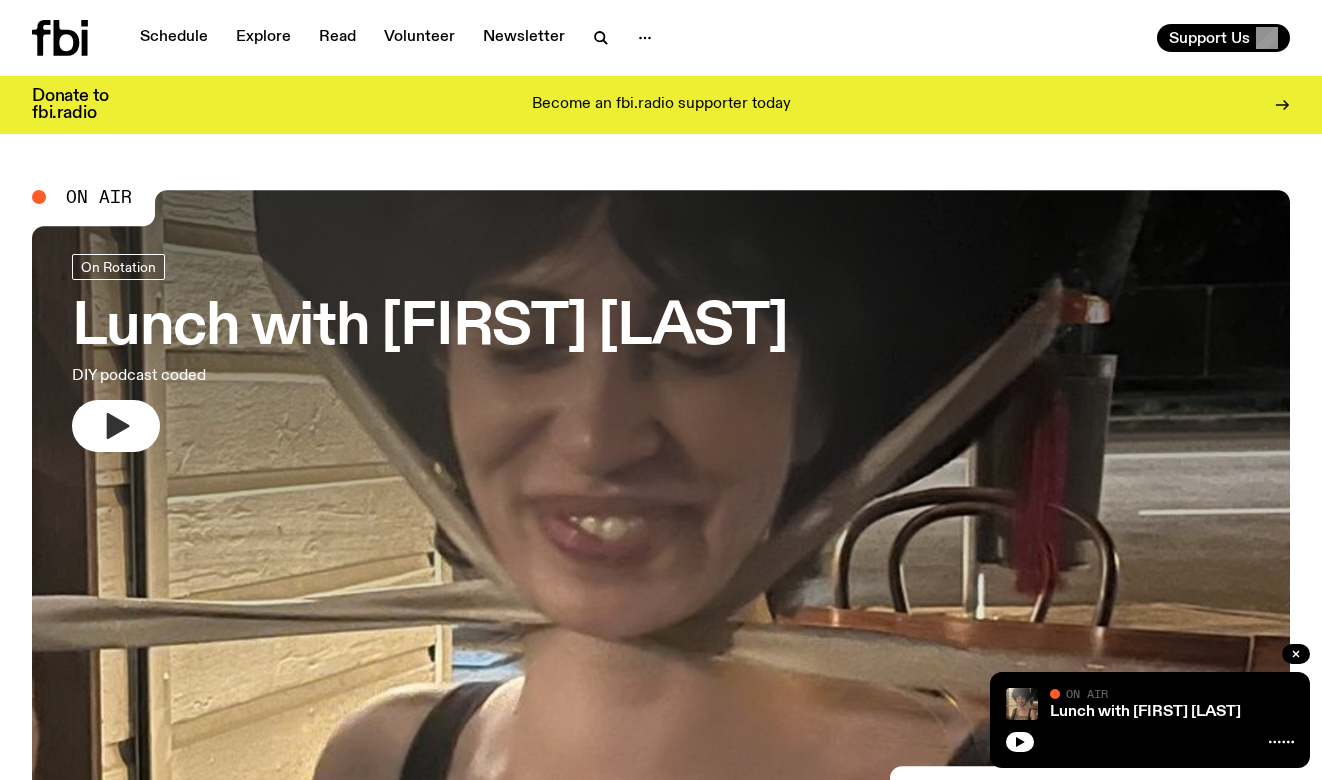 click 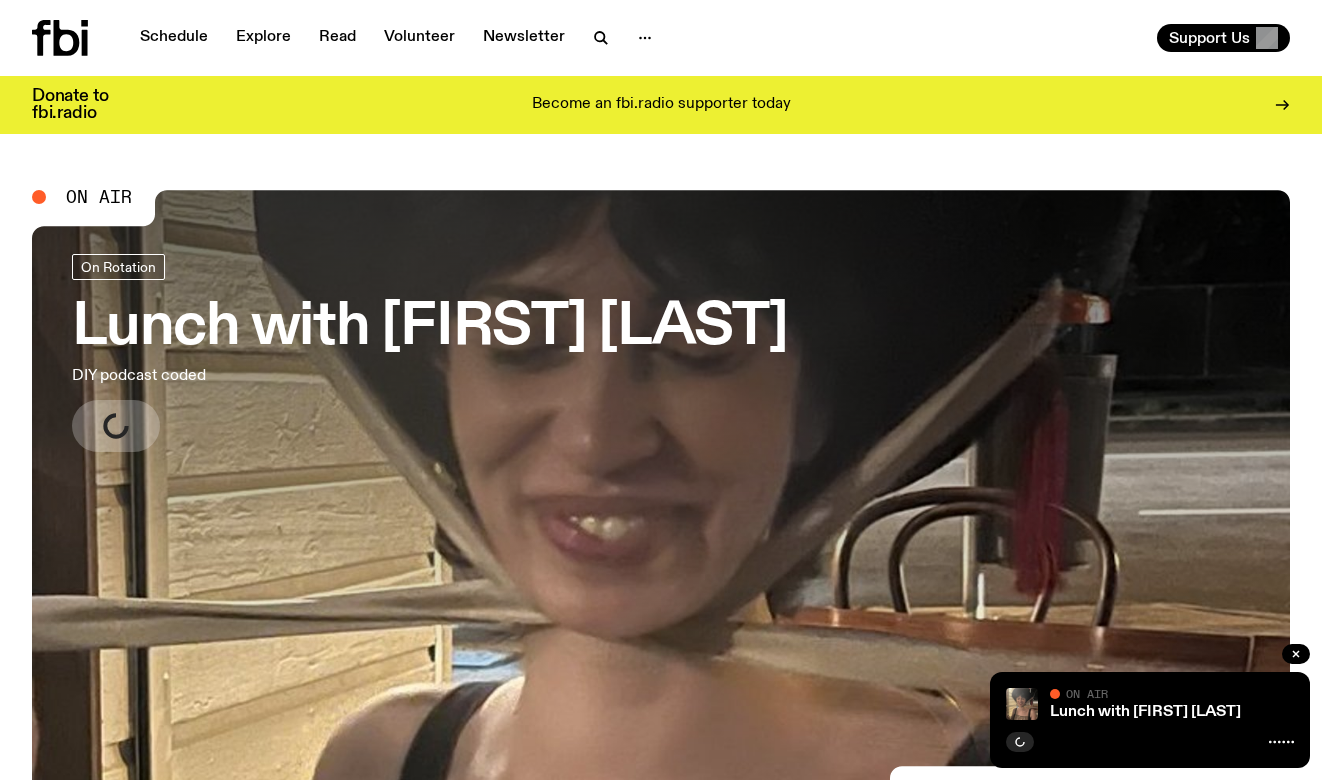 scroll, scrollTop: 0, scrollLeft: 0, axis: both 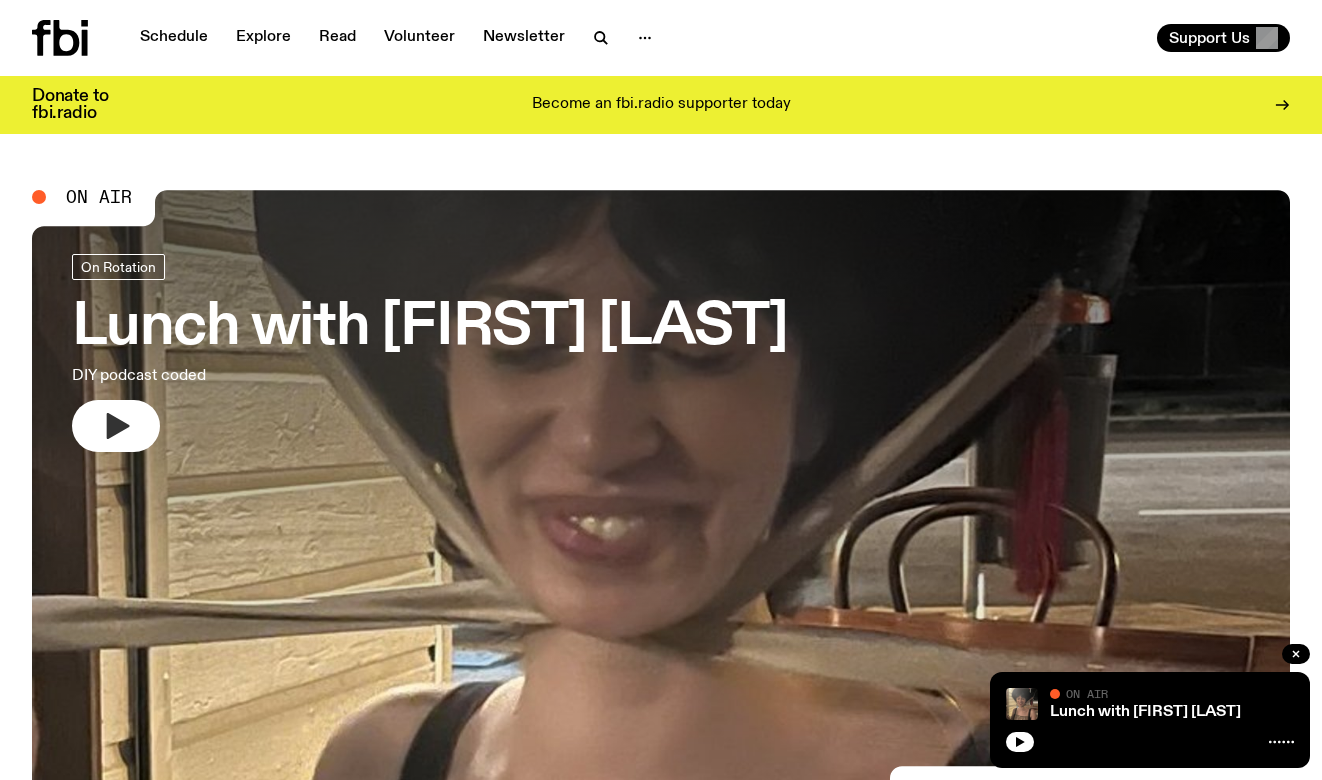click 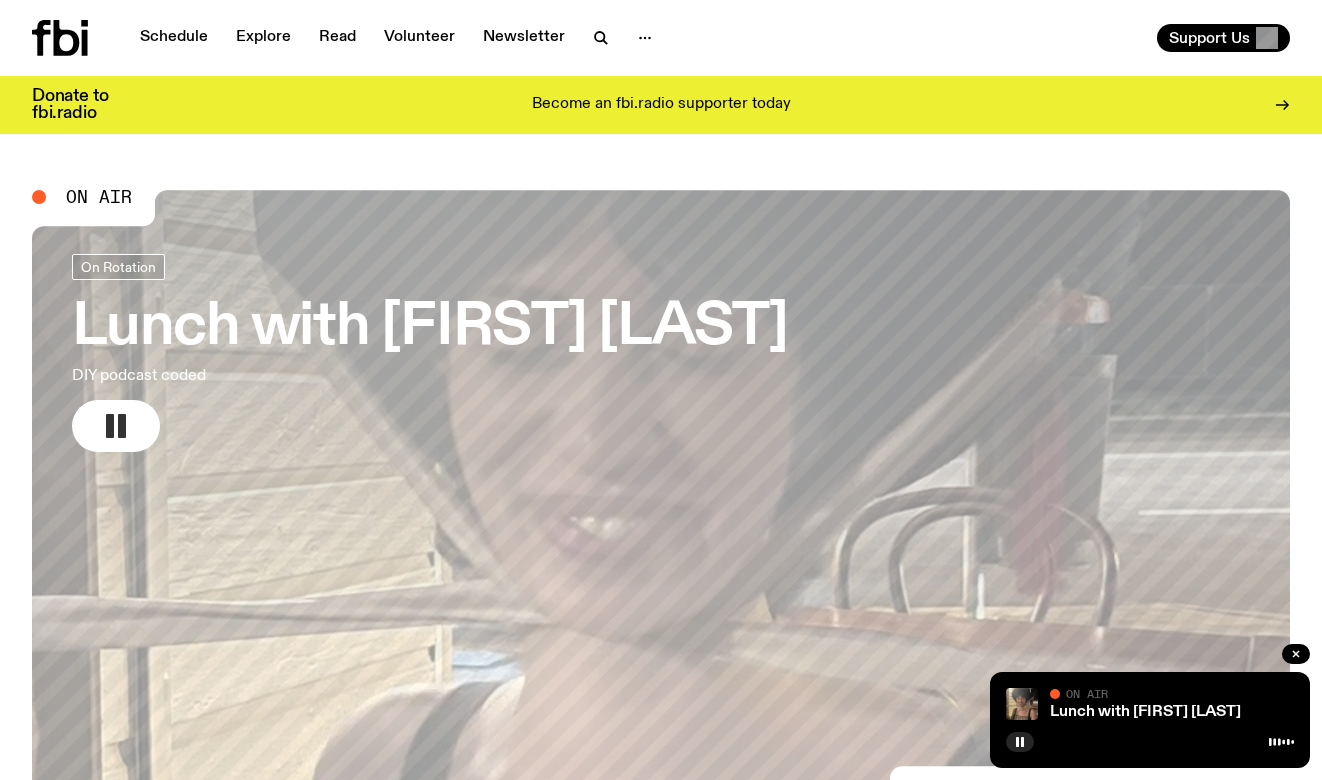 type 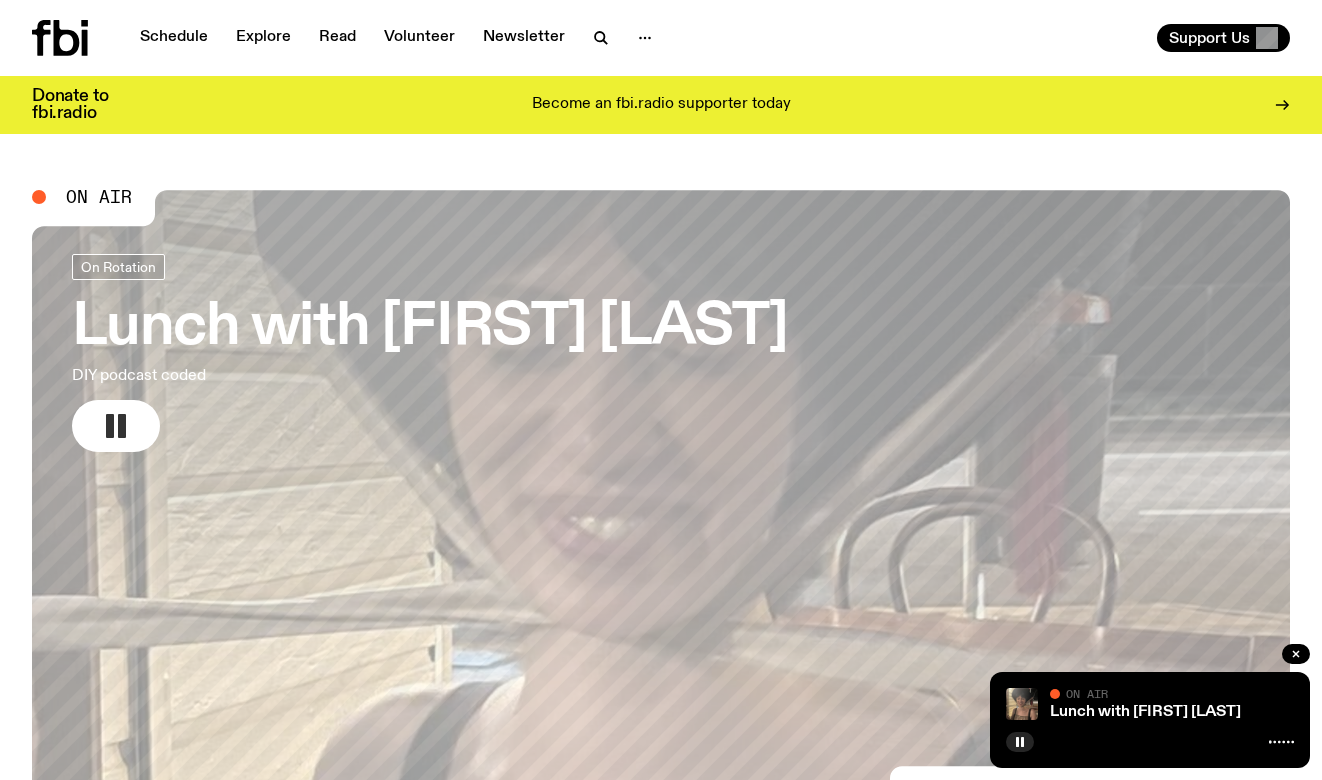 click 